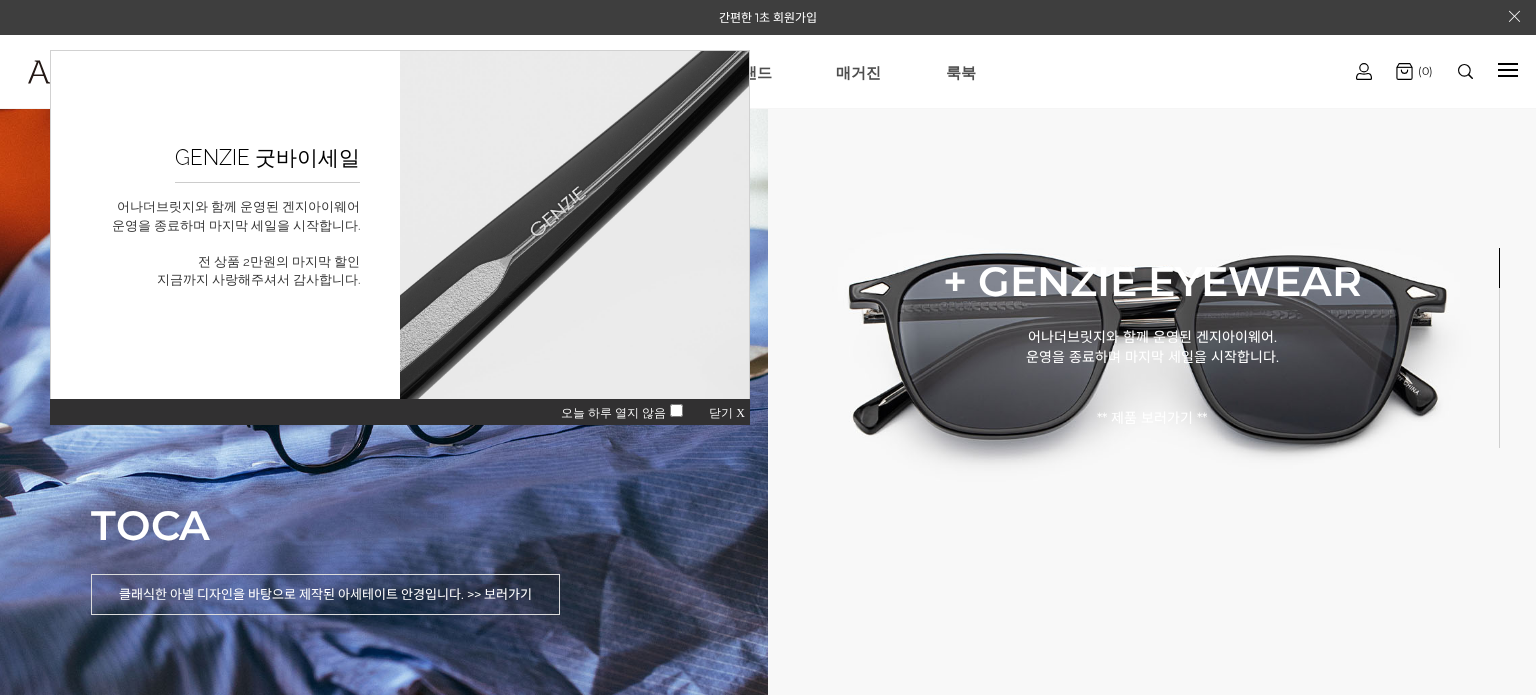 scroll, scrollTop: 0, scrollLeft: 0, axis: both 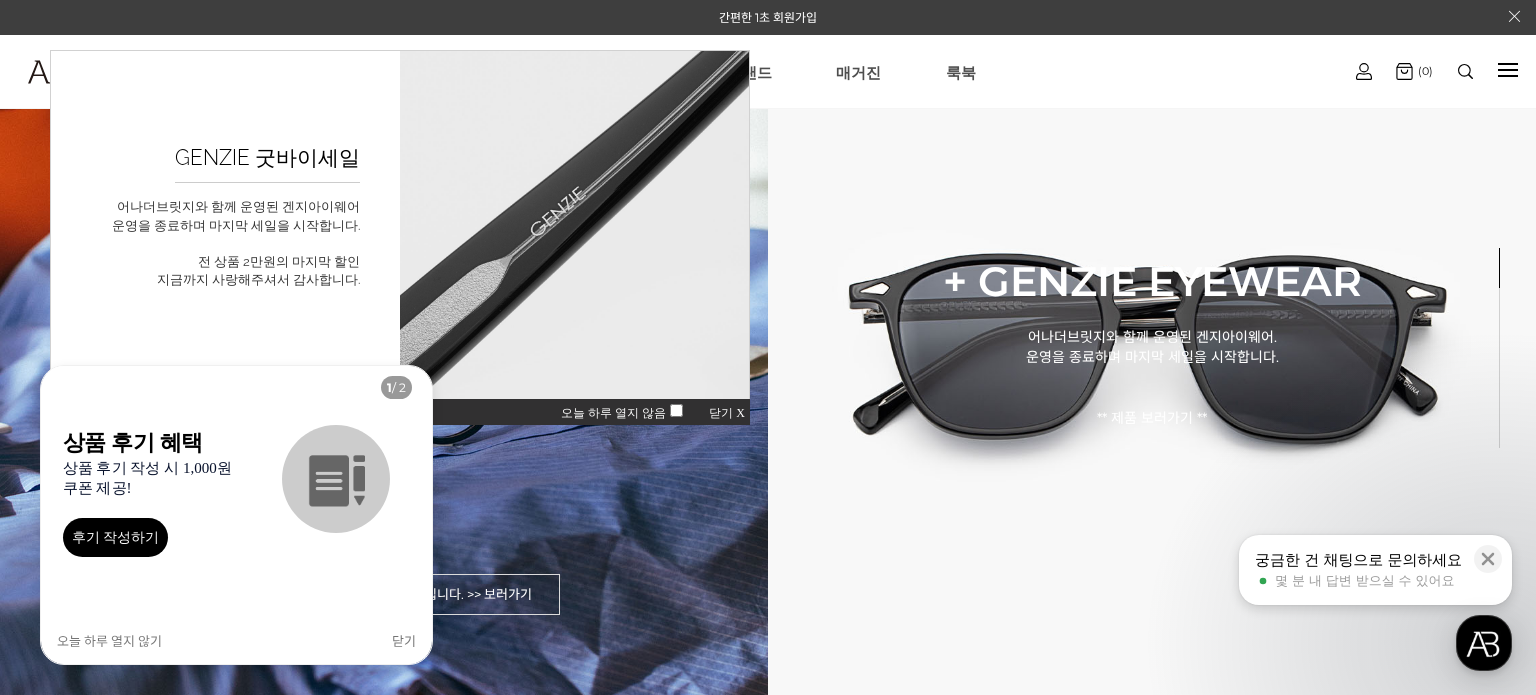 click on "닫기 X" at bounding box center [727, 413] 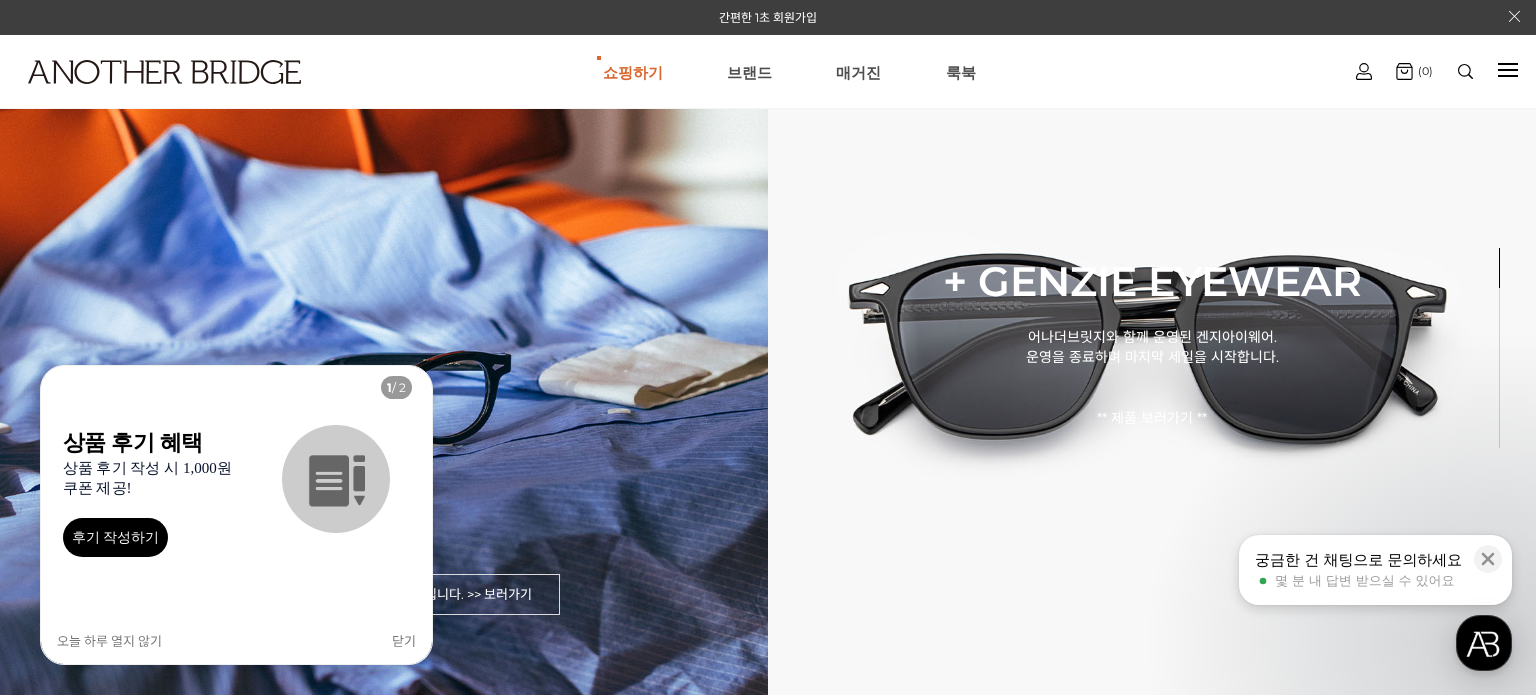 click on "오늘 하루 열지 않기" at bounding box center (109, 640) 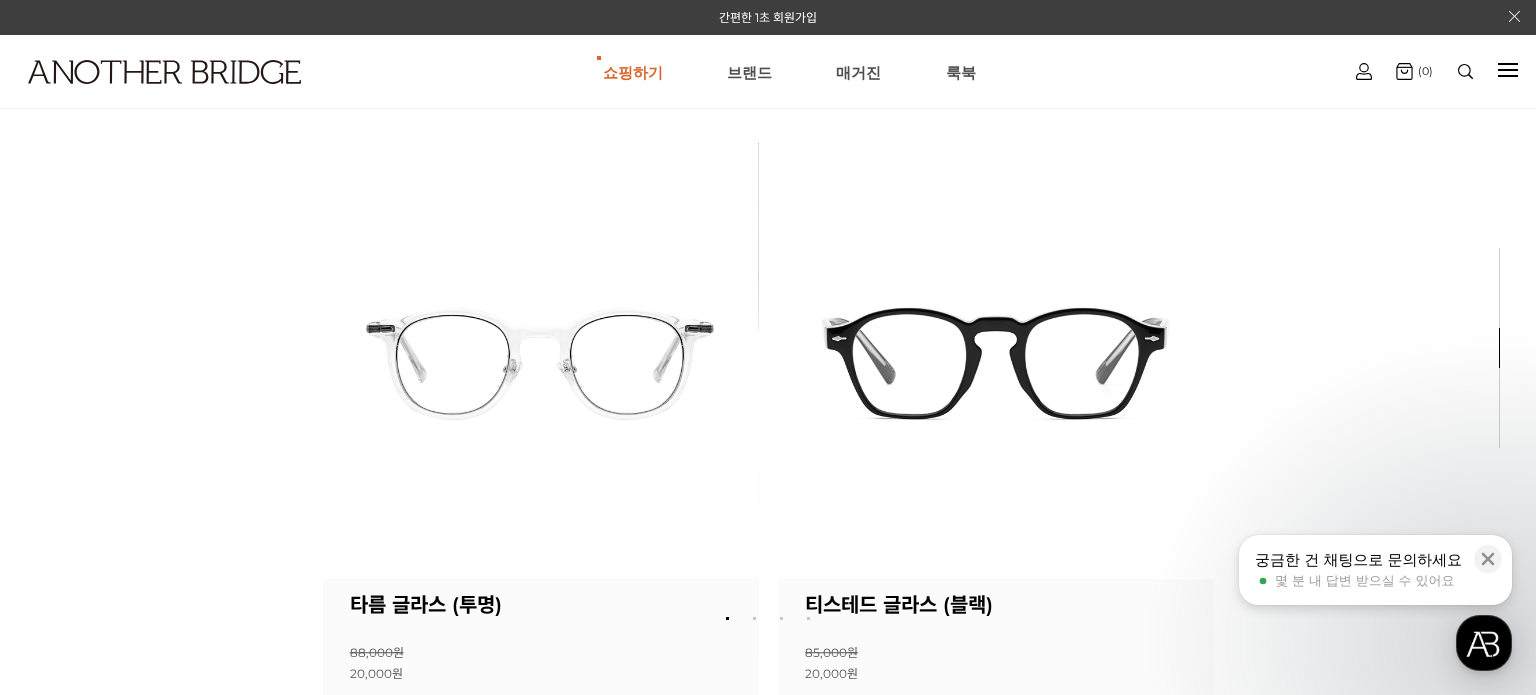 click on "궁금한 건 채팅으로 문의하세요" at bounding box center [1358, 560] 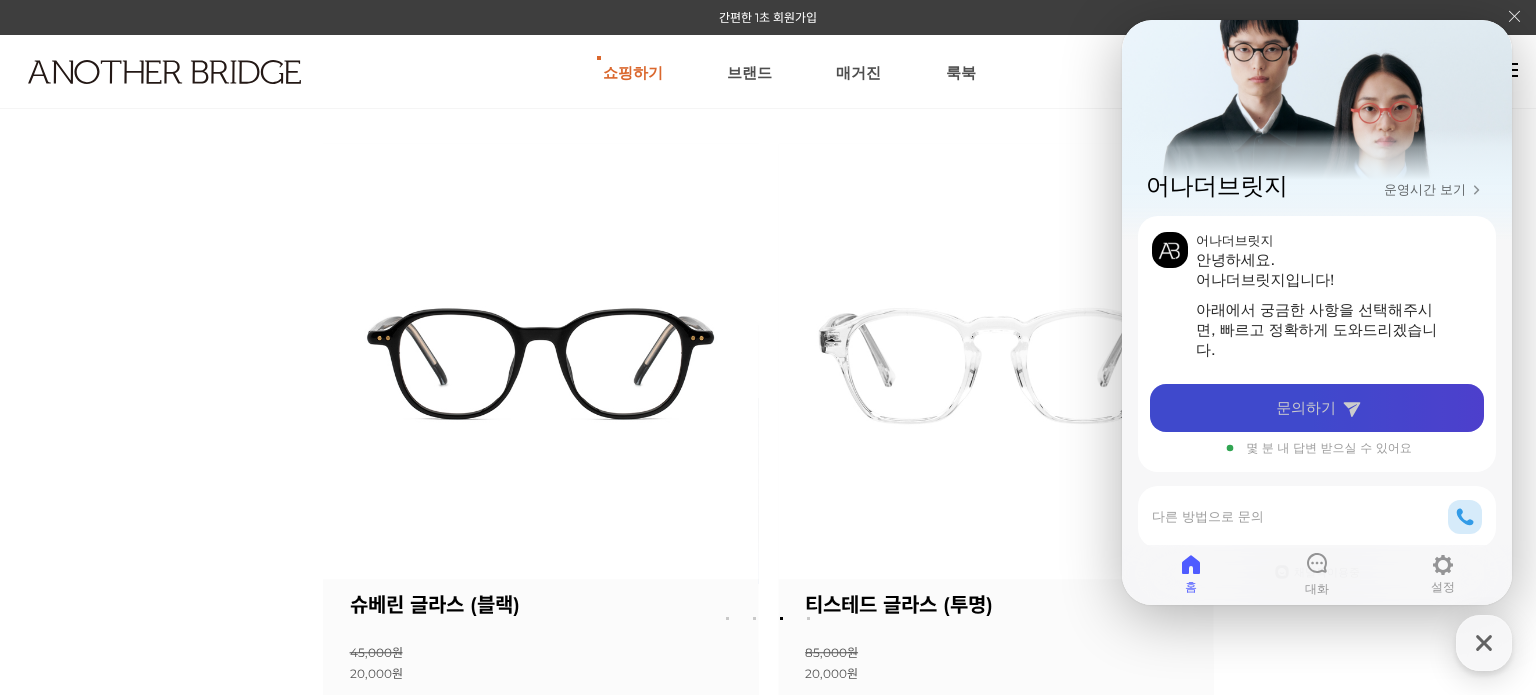 click 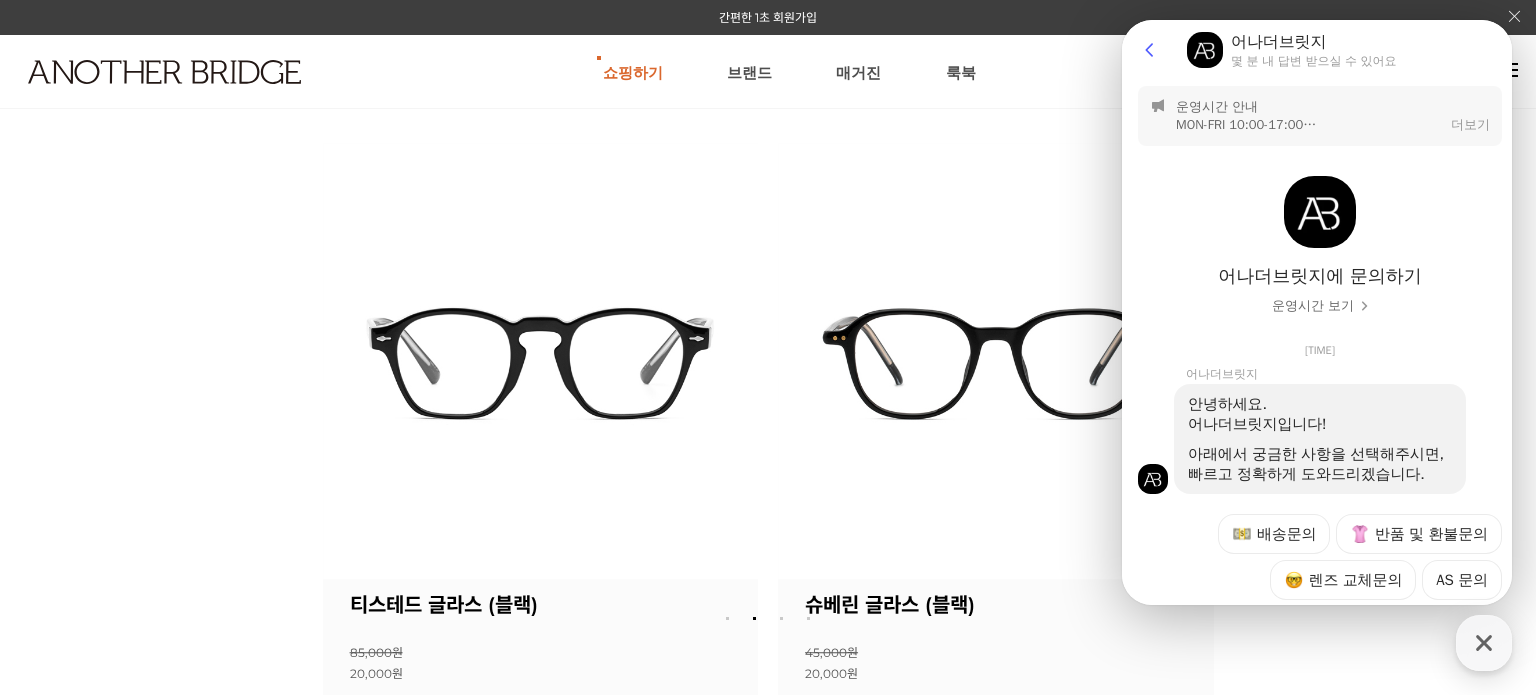 click on "배송문의      반품 및 환불문의     렌즈 교체문의     AS 문의     상담원연결     상담종료" at bounding box center (1337, 580) 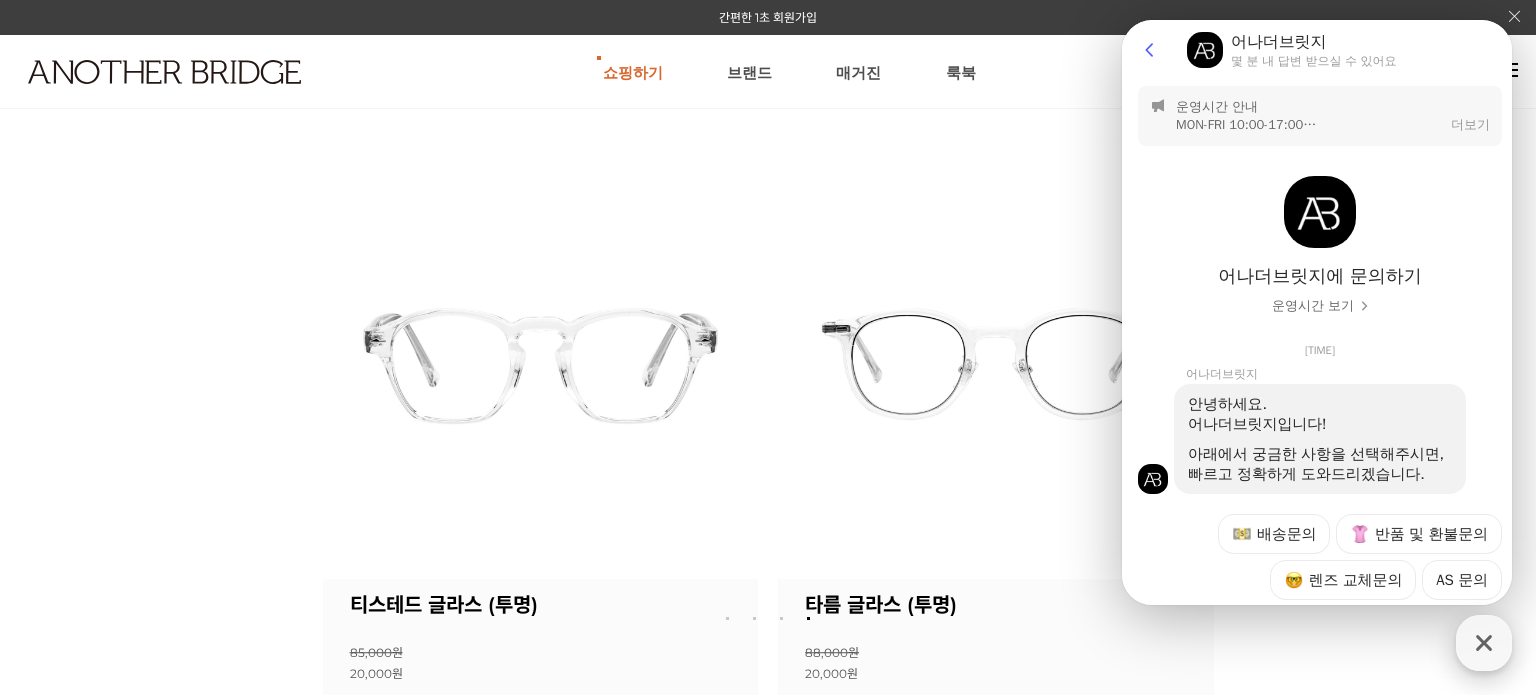 click 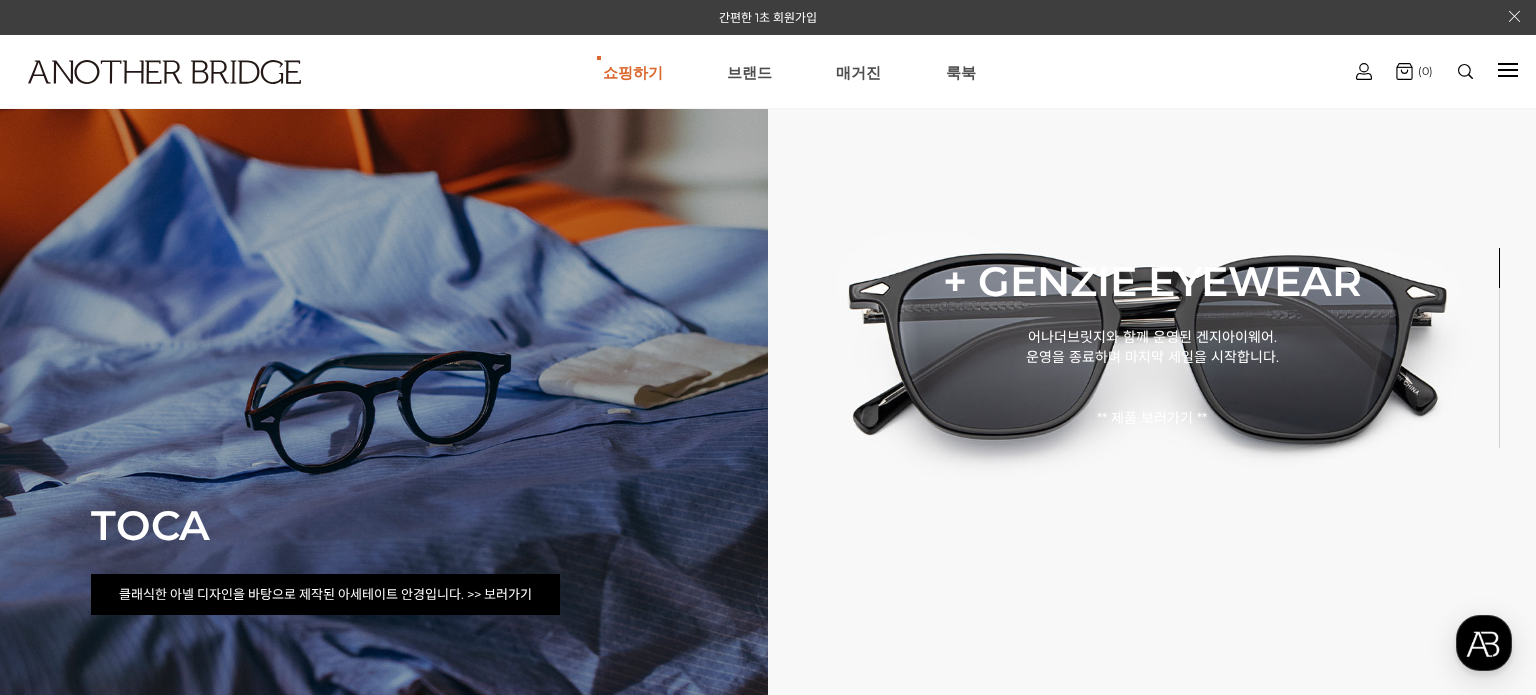 click on "클래식한 아넬 디자인을 바탕으로 제작된 아세테이트 안경입니다.
>> 보러가기" at bounding box center [325, 594] 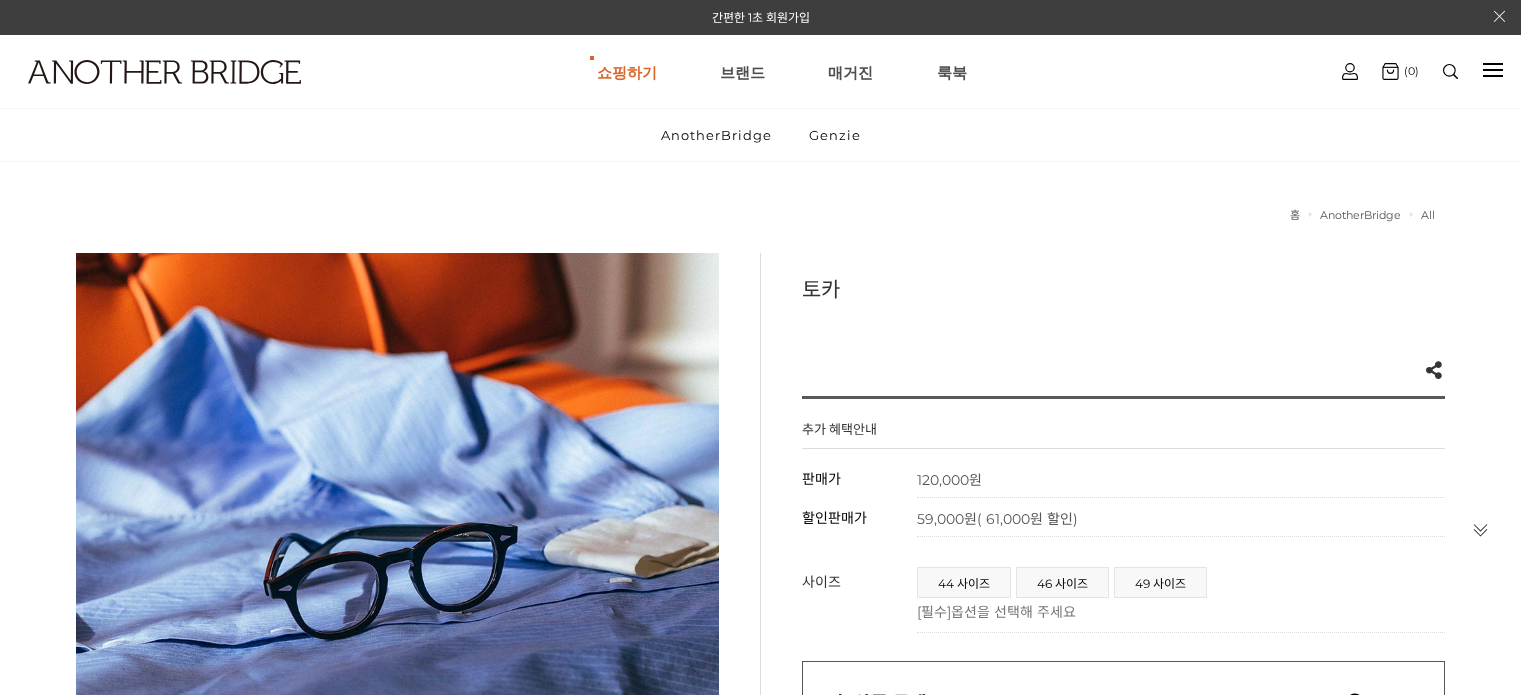 scroll, scrollTop: 0, scrollLeft: 0, axis: both 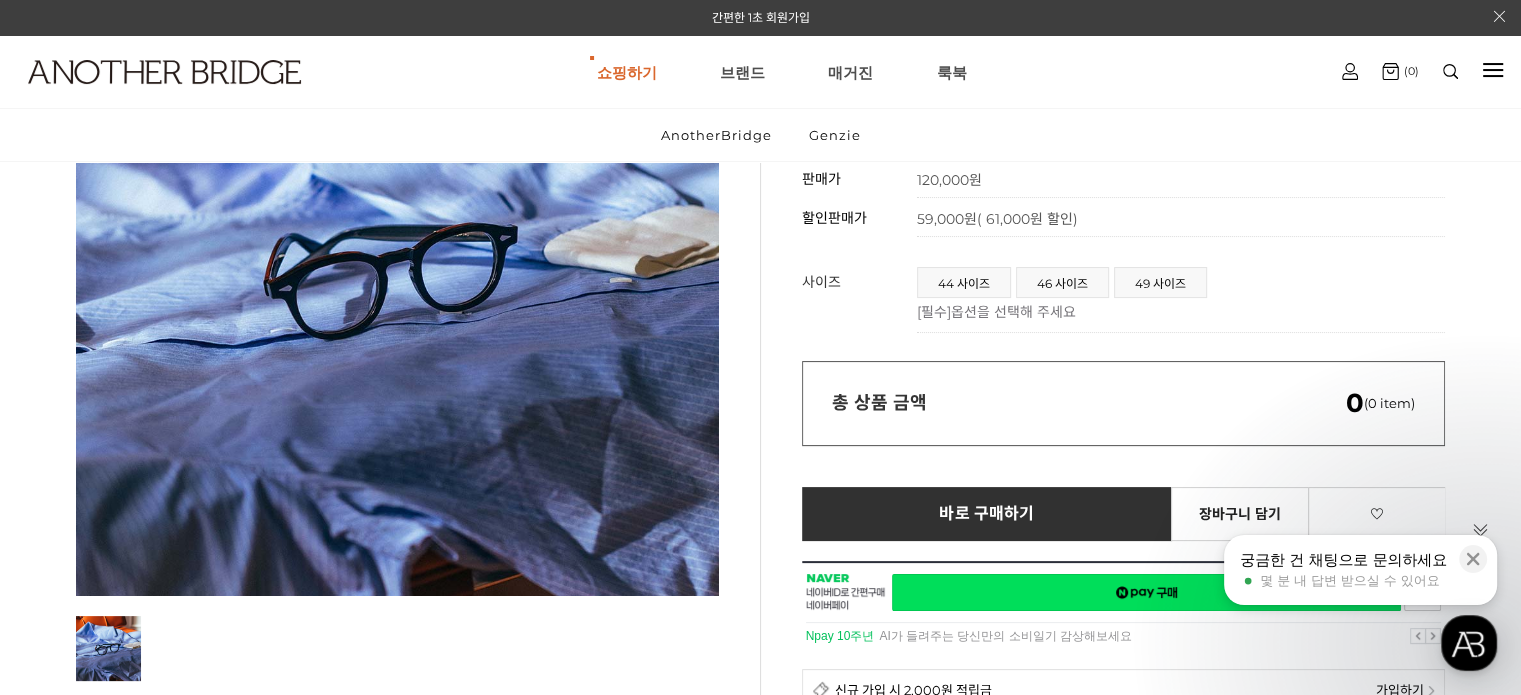 click on "궁금한 건 채팅으로 문의하세요" at bounding box center (1343, 560) 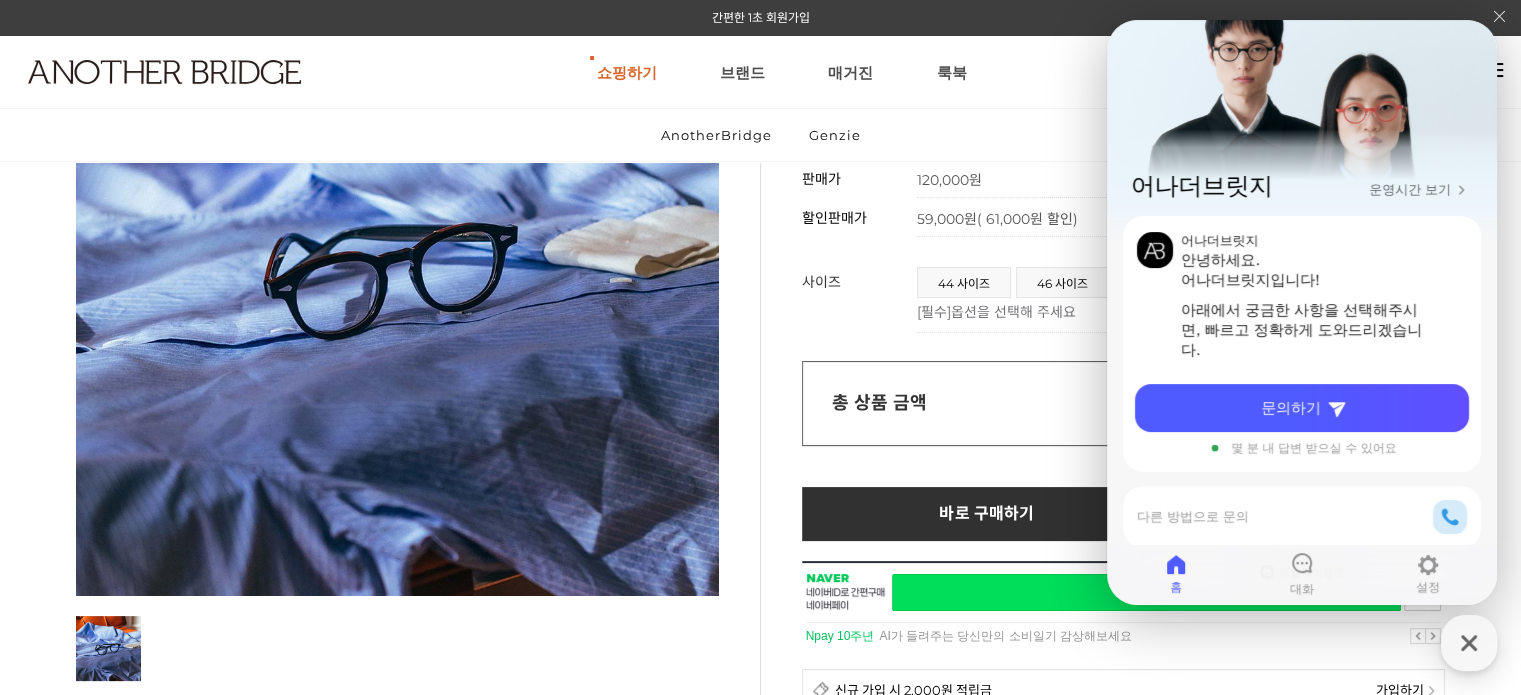 click on "다른 방법으로 문의" at bounding box center [1285, 517] 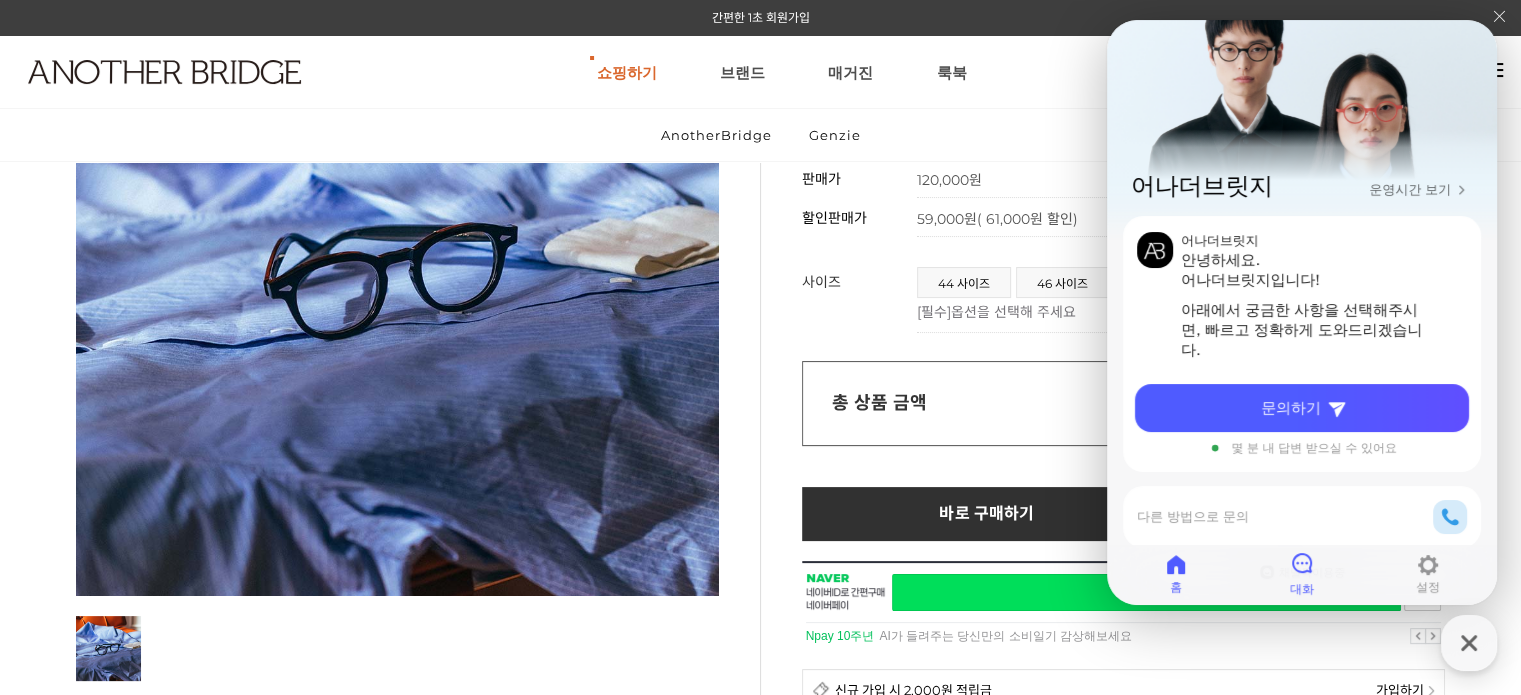 click 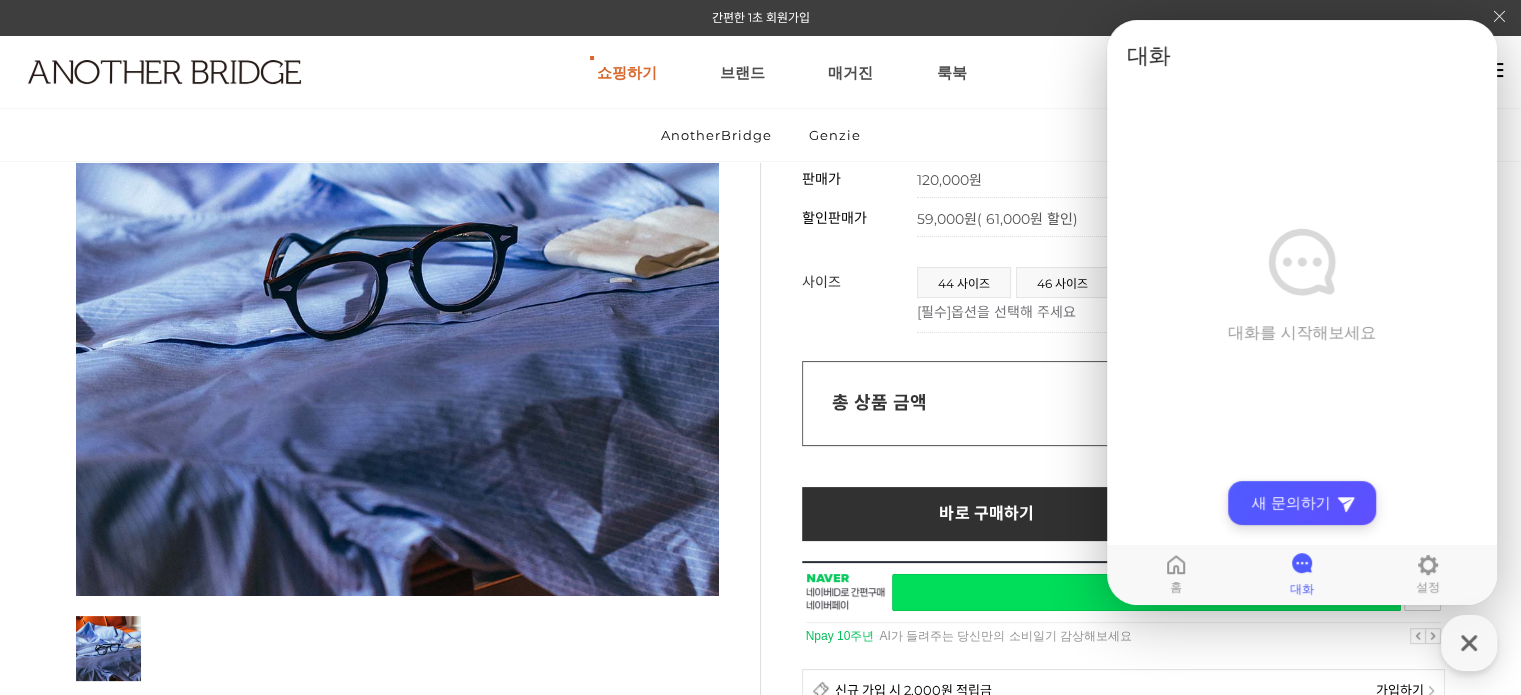 click on "새 문의하기" at bounding box center (1291, 503) 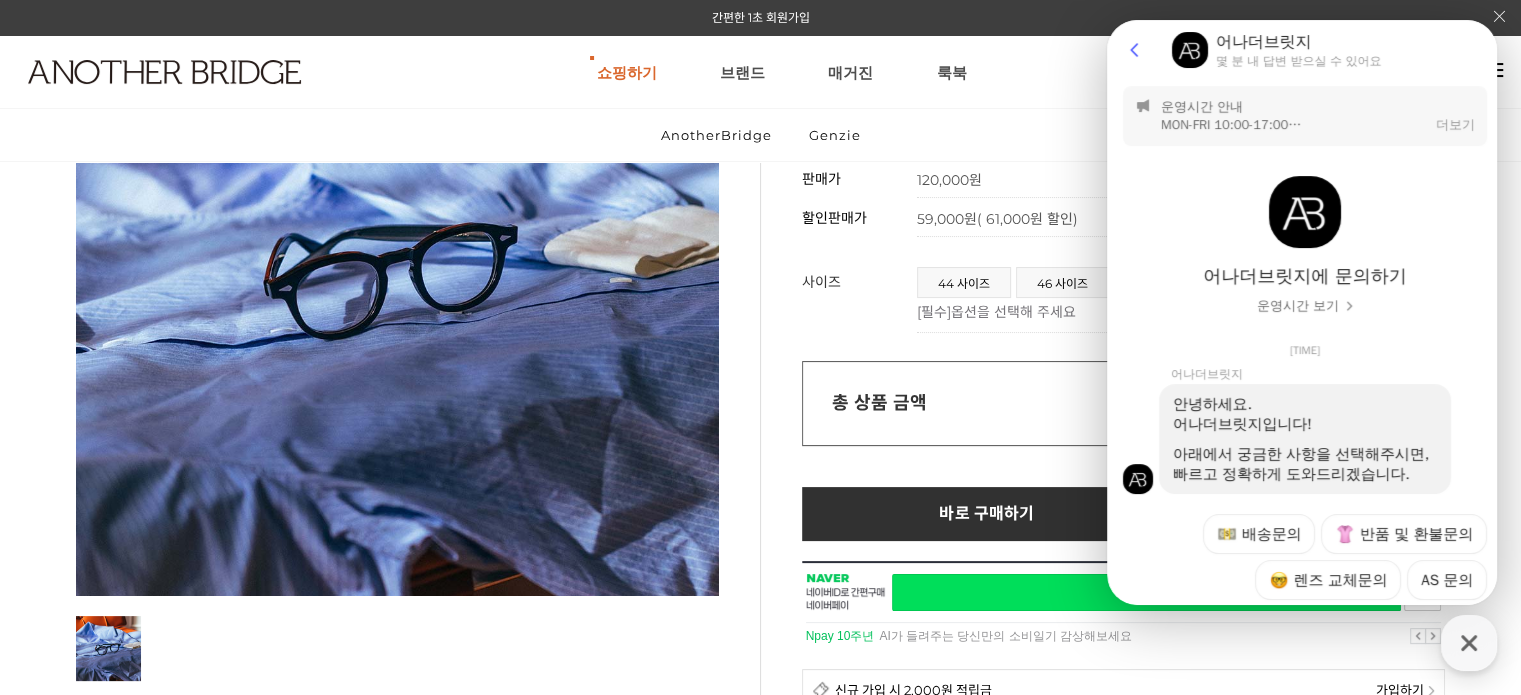 click on "어나더브릿지에 문의하기 운영시간 보기" at bounding box center [1305, 236] 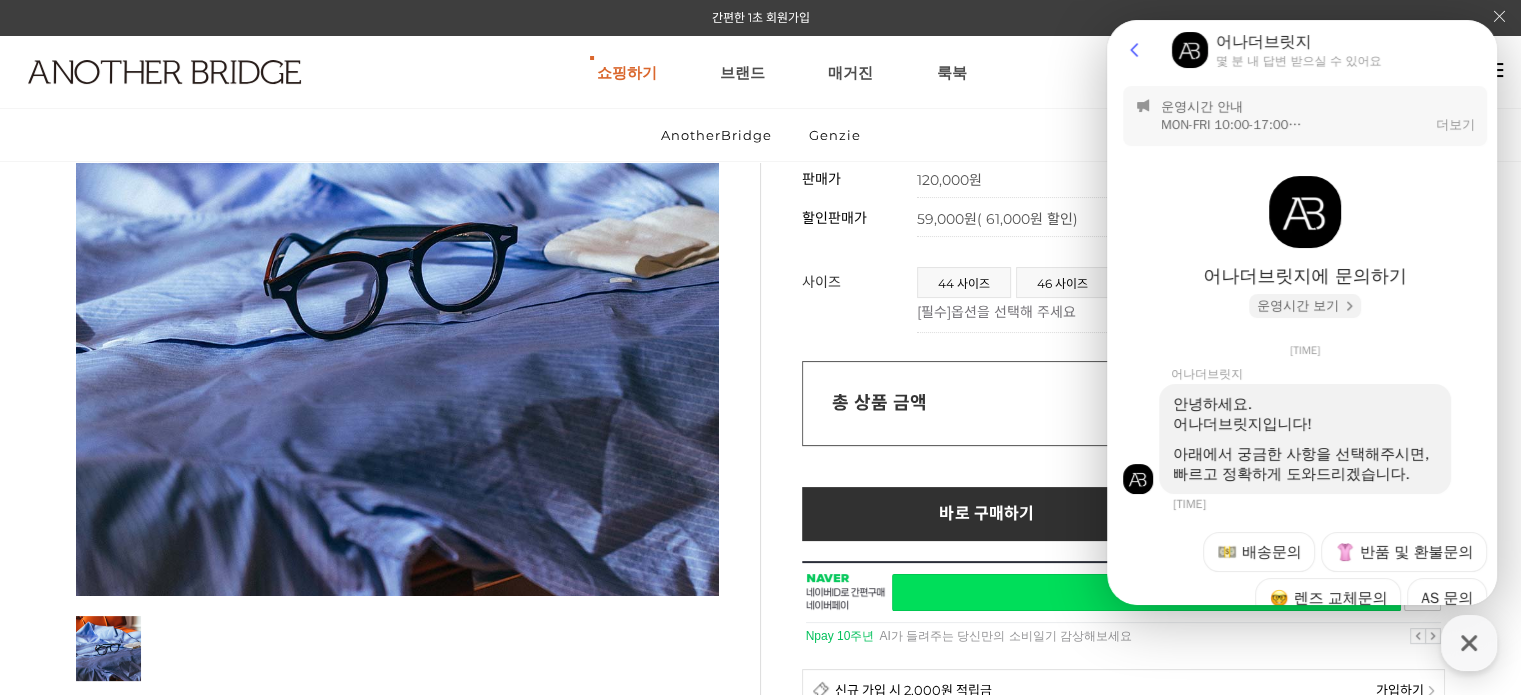 click on "운영시간 보기" at bounding box center [1298, 306] 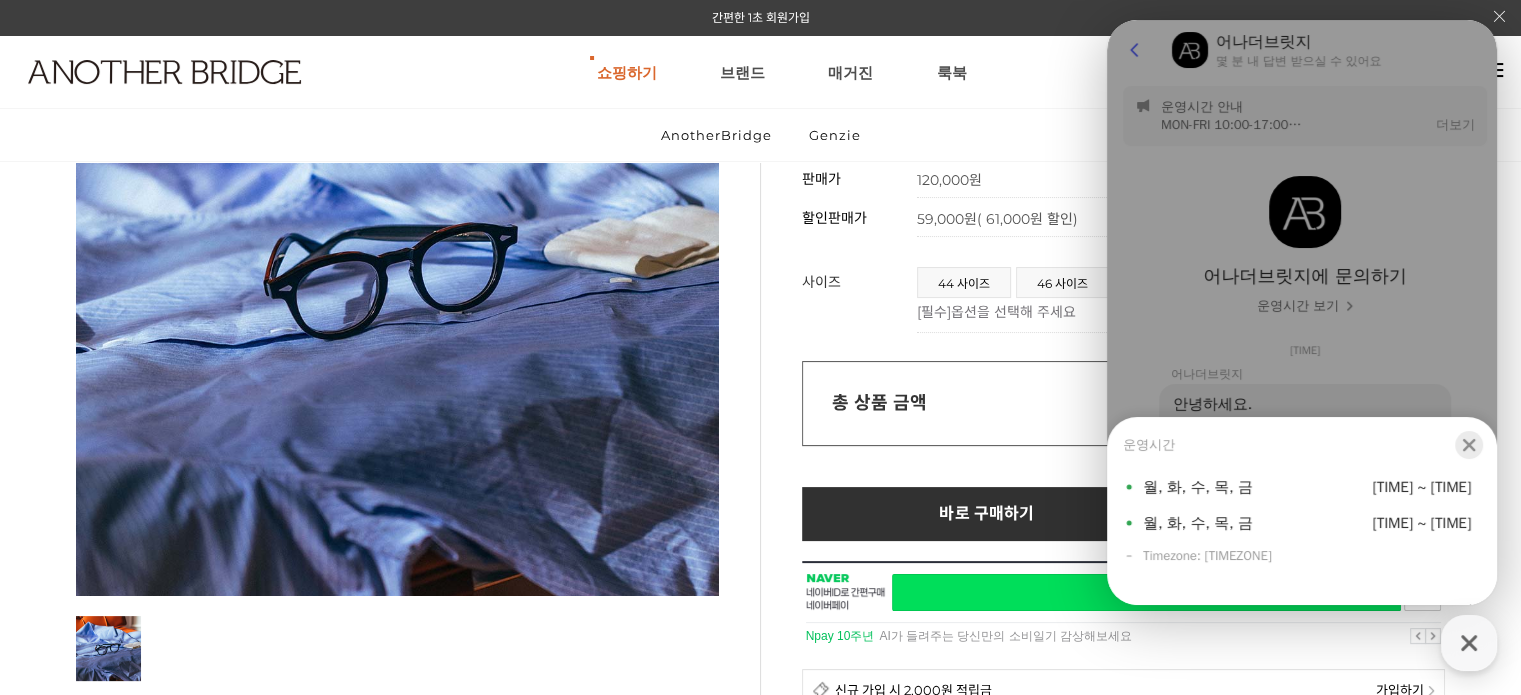 click 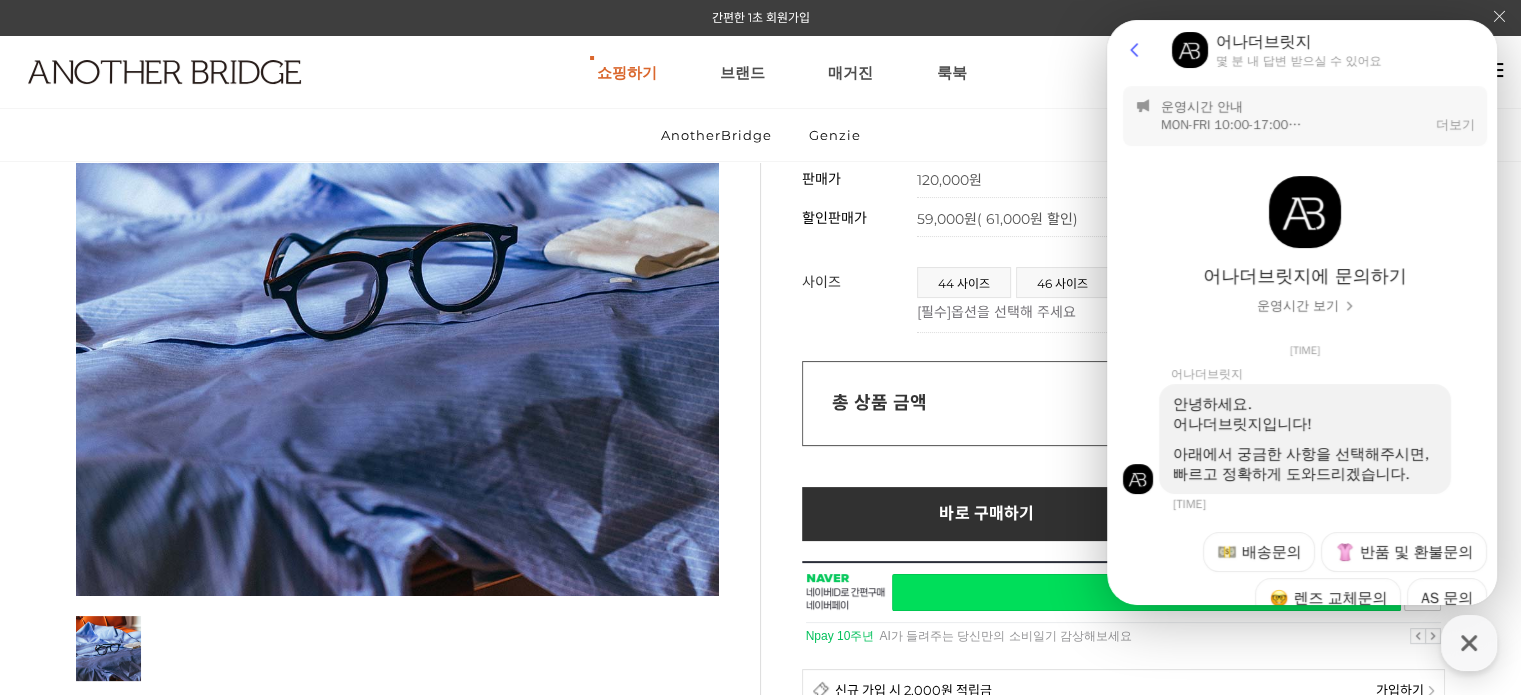 scroll, scrollTop: 100, scrollLeft: 0, axis: vertical 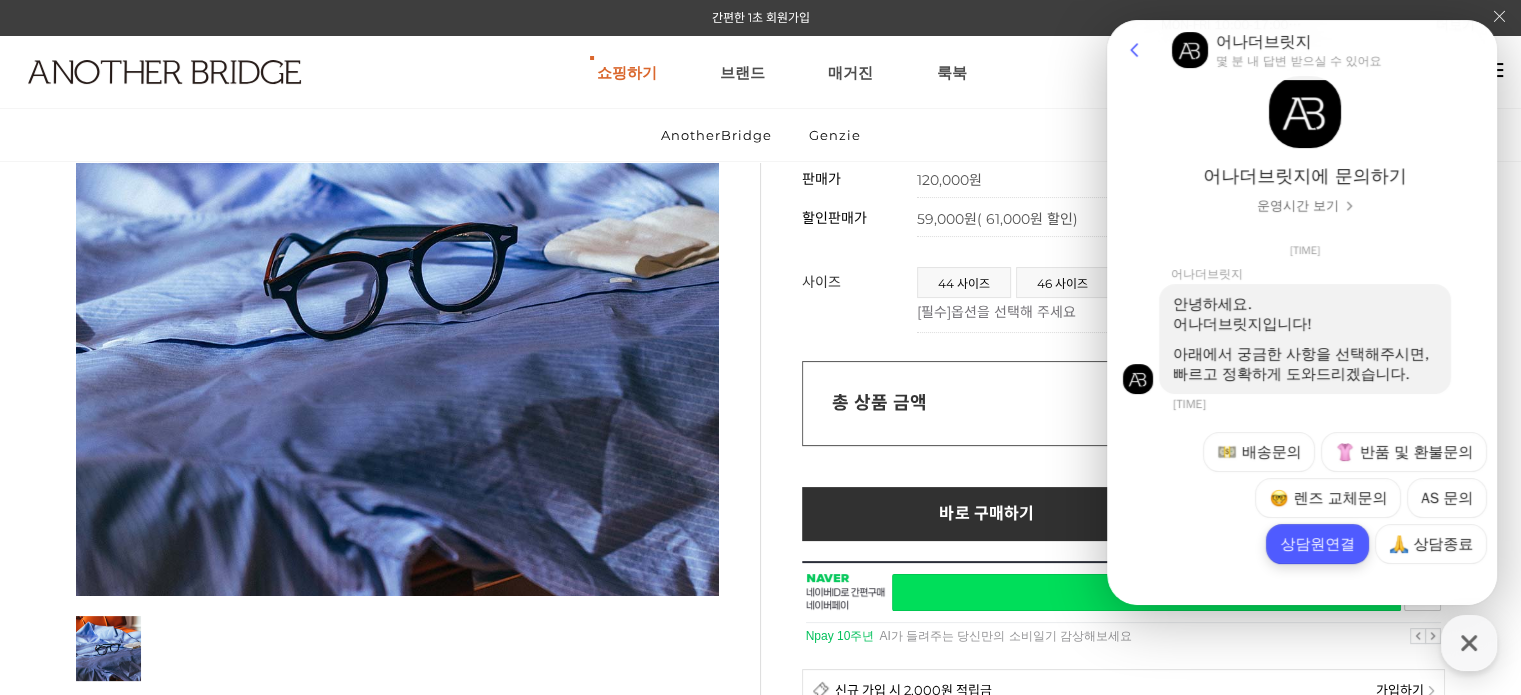 click on "상담원연결" at bounding box center (1317, 544) 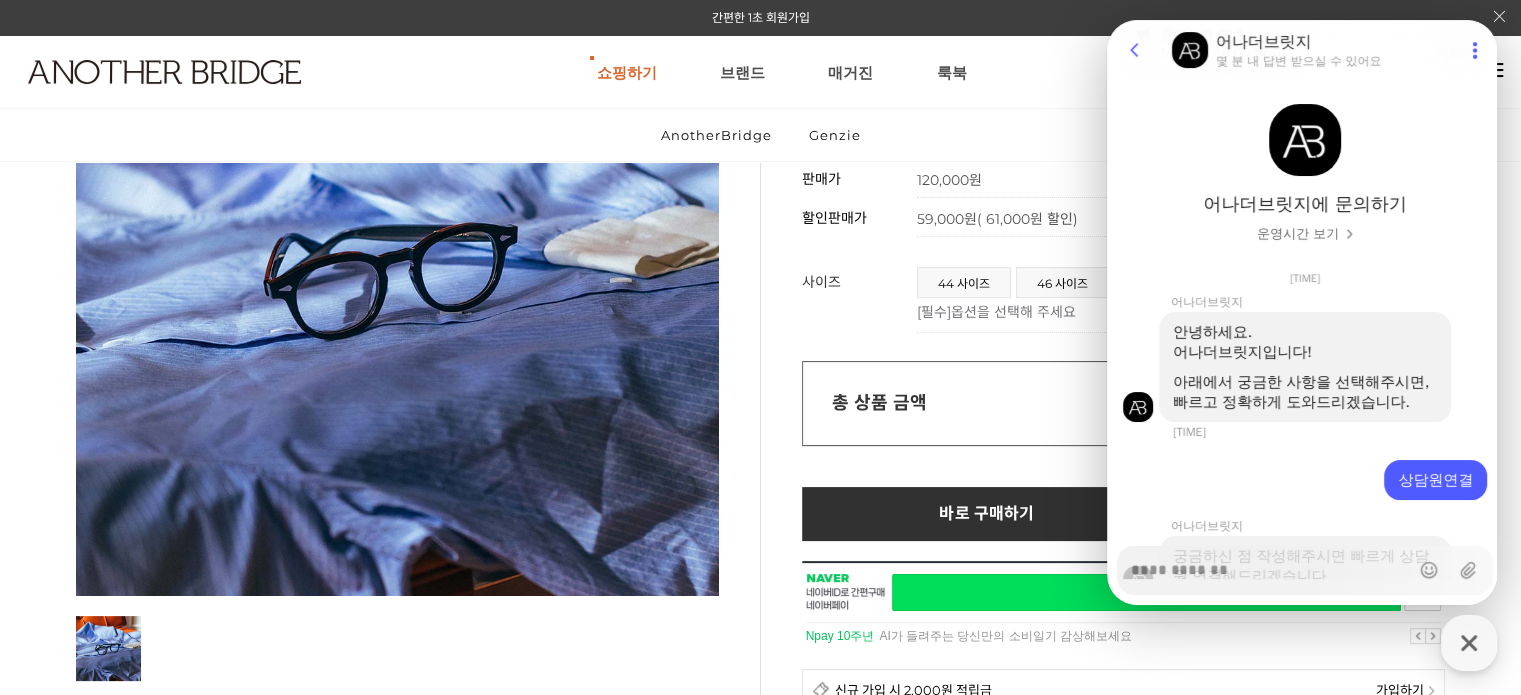 scroll, scrollTop: 184, scrollLeft: 0, axis: vertical 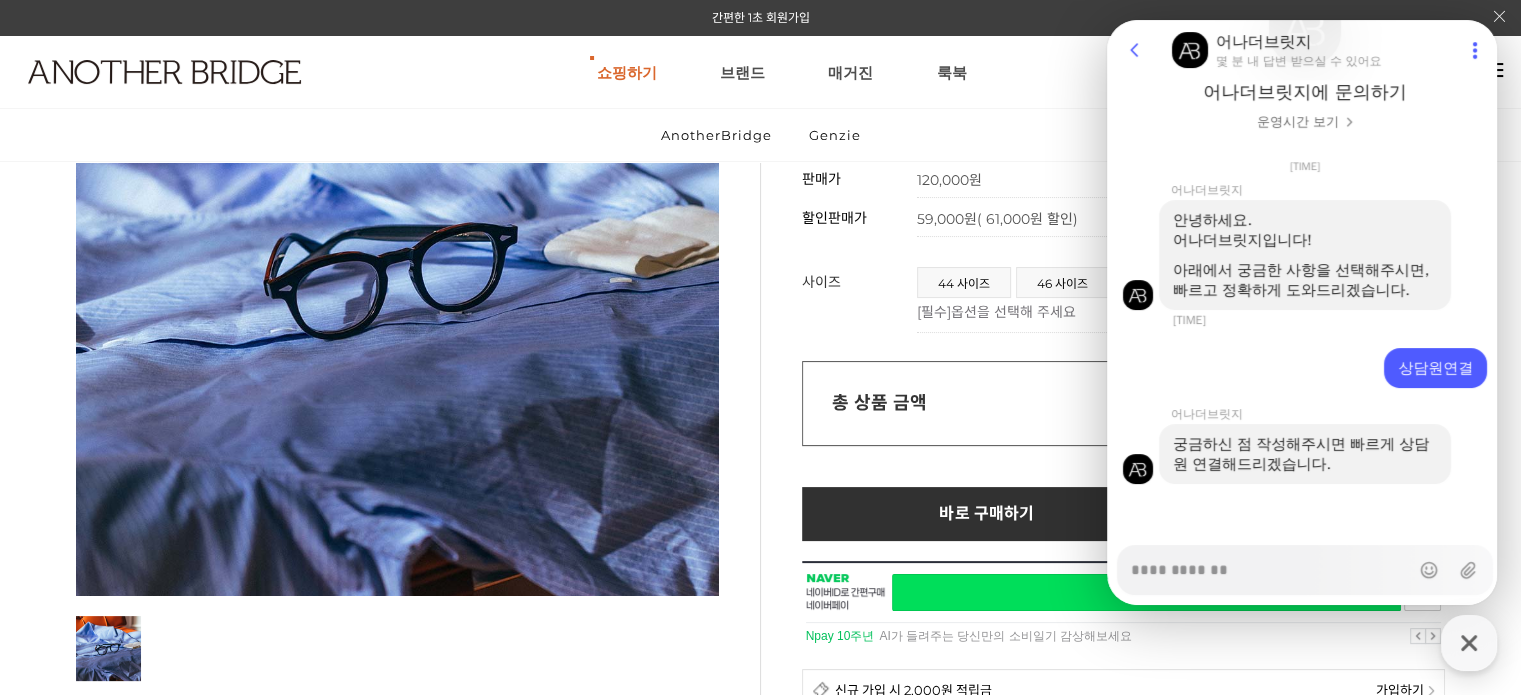type on "*" 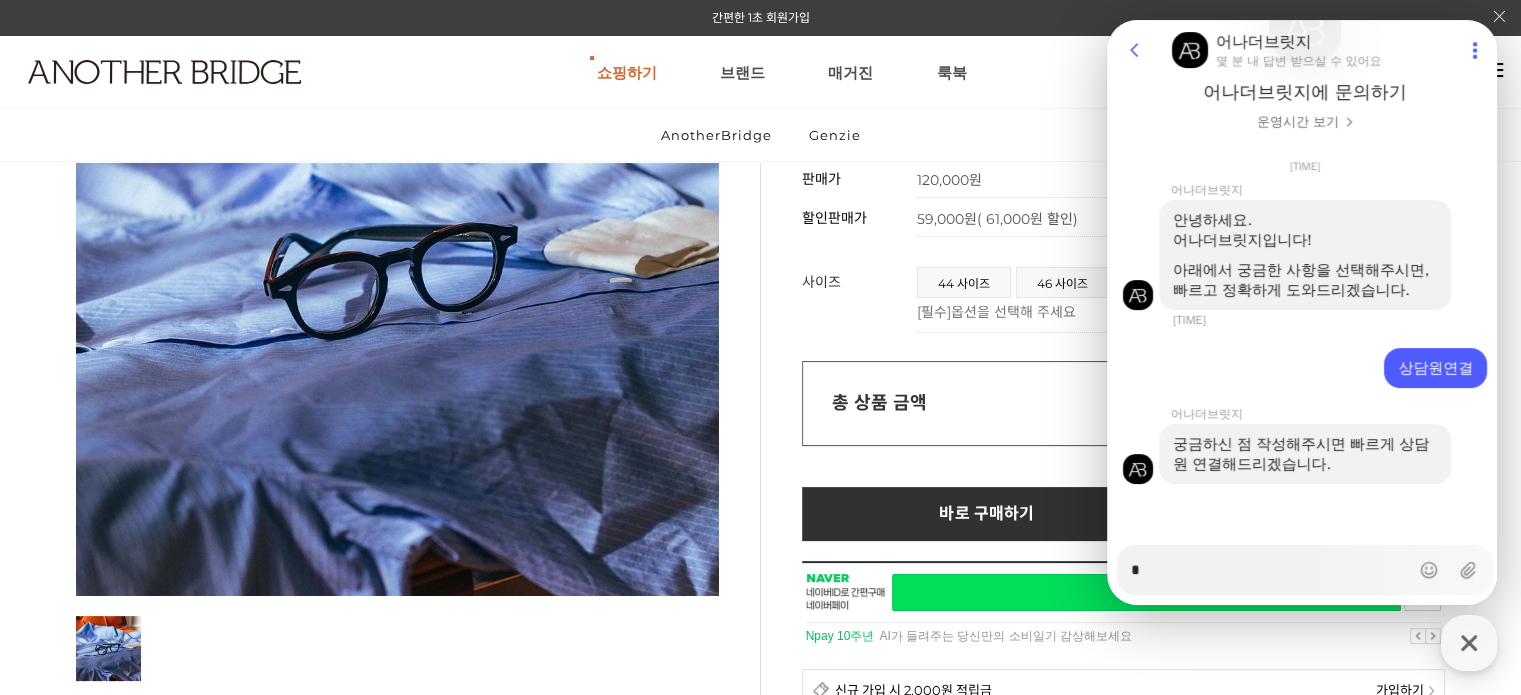 type on "*" 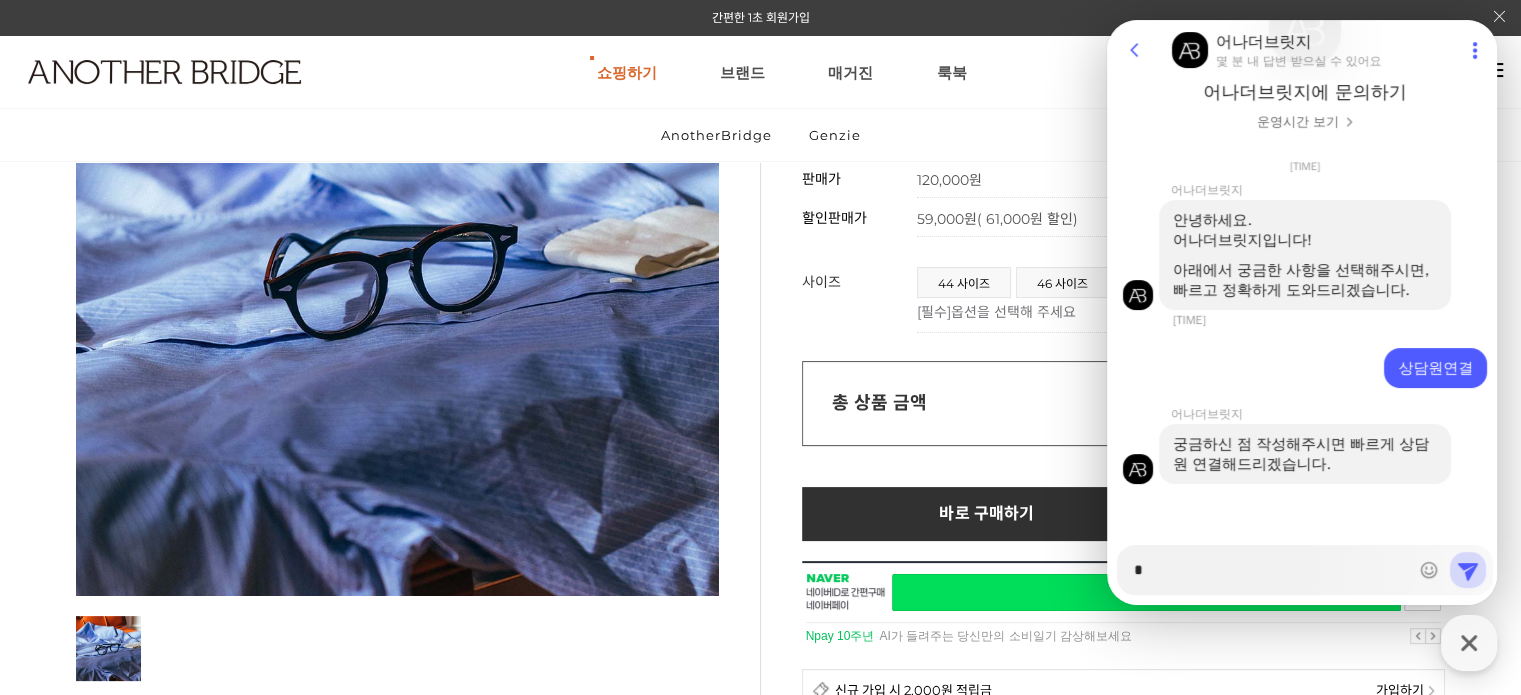 type on "*" 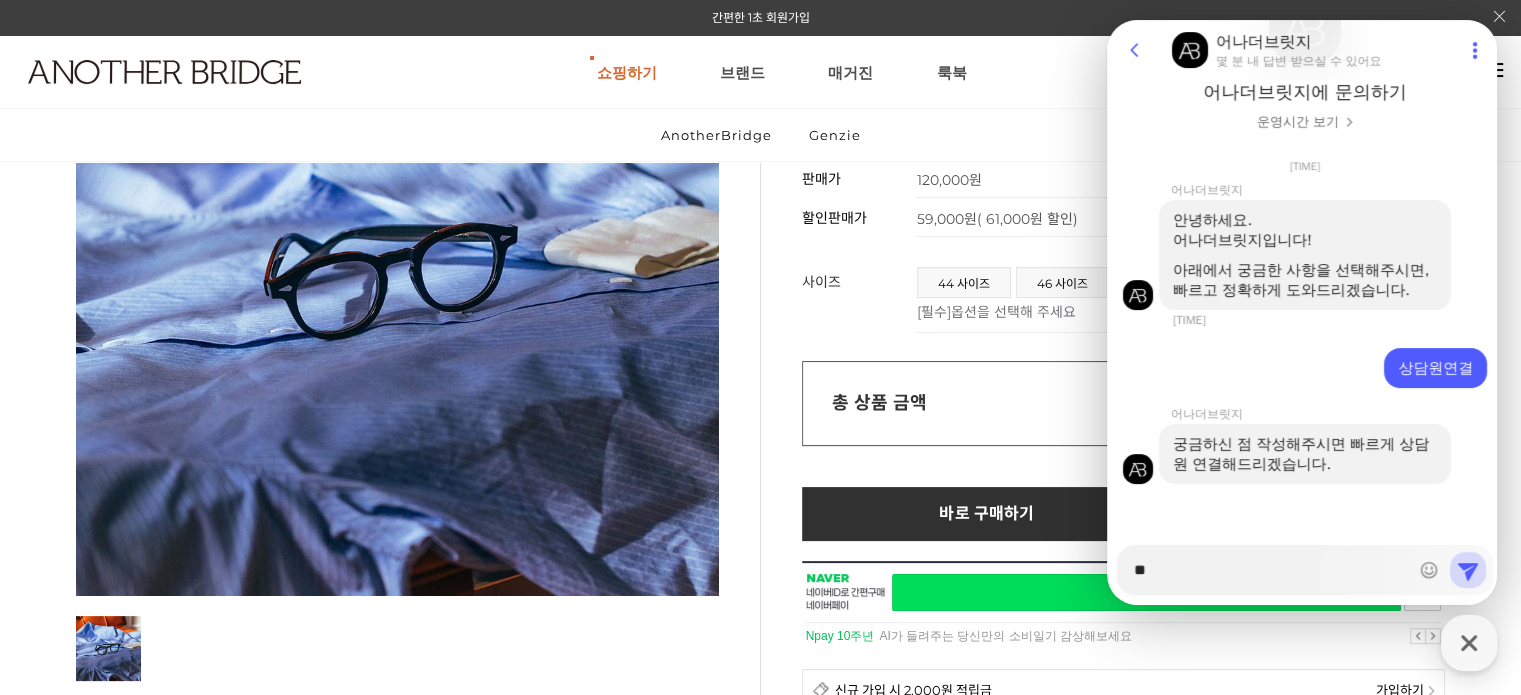 type on "*" 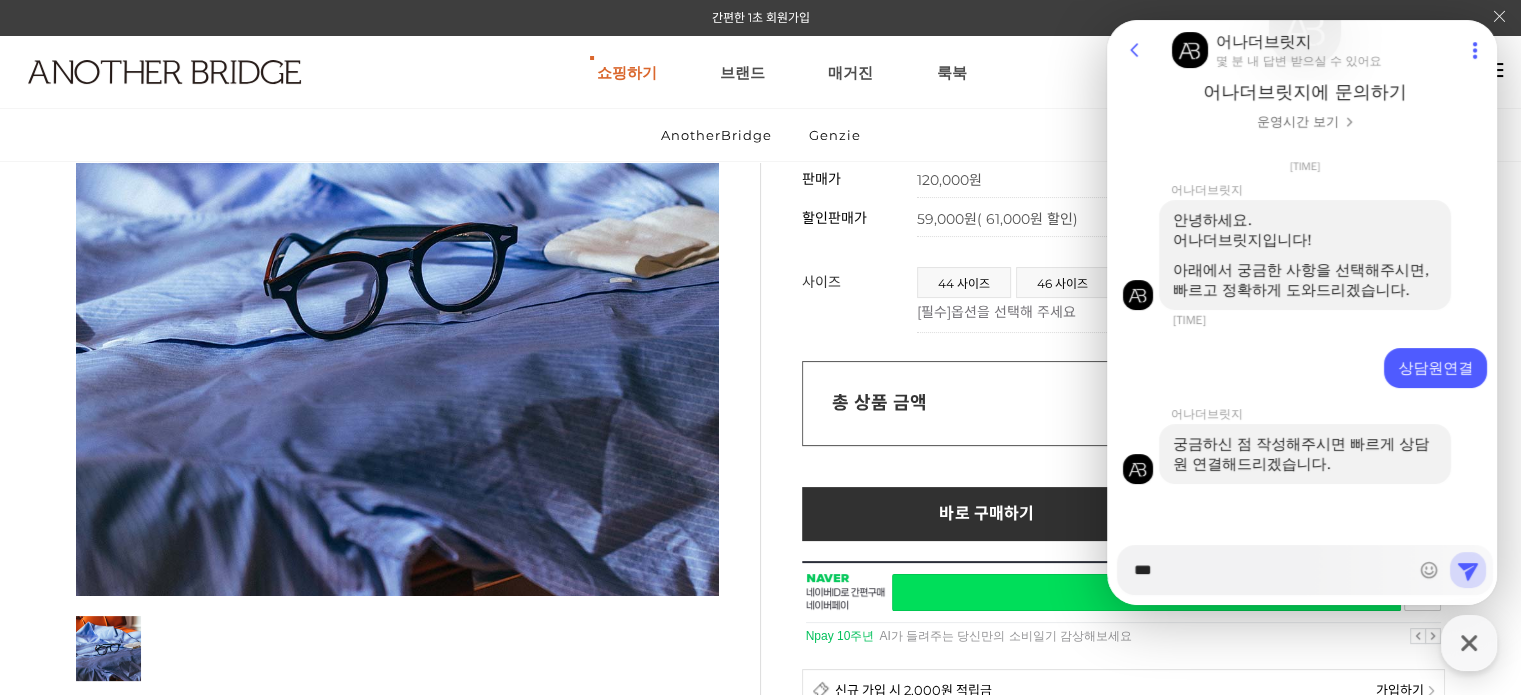 type on "*" 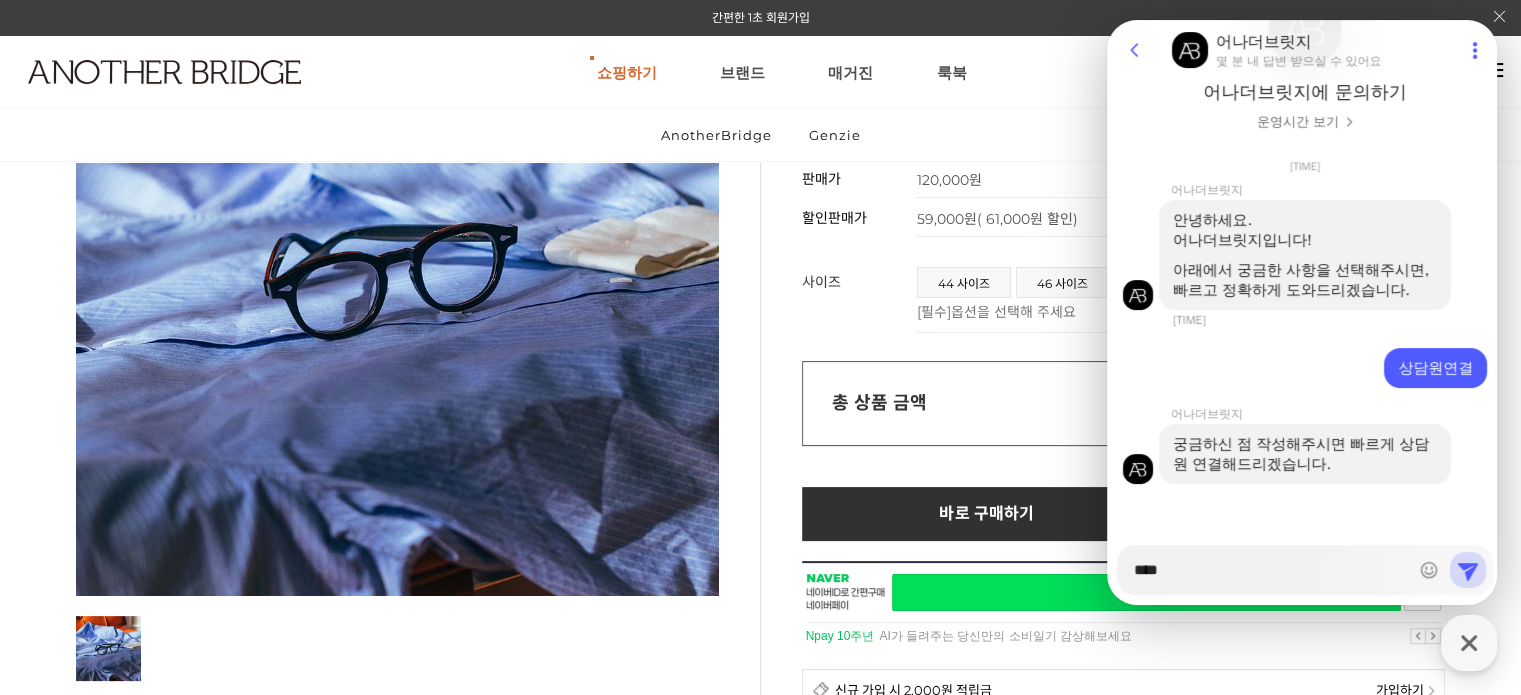 type on "*" 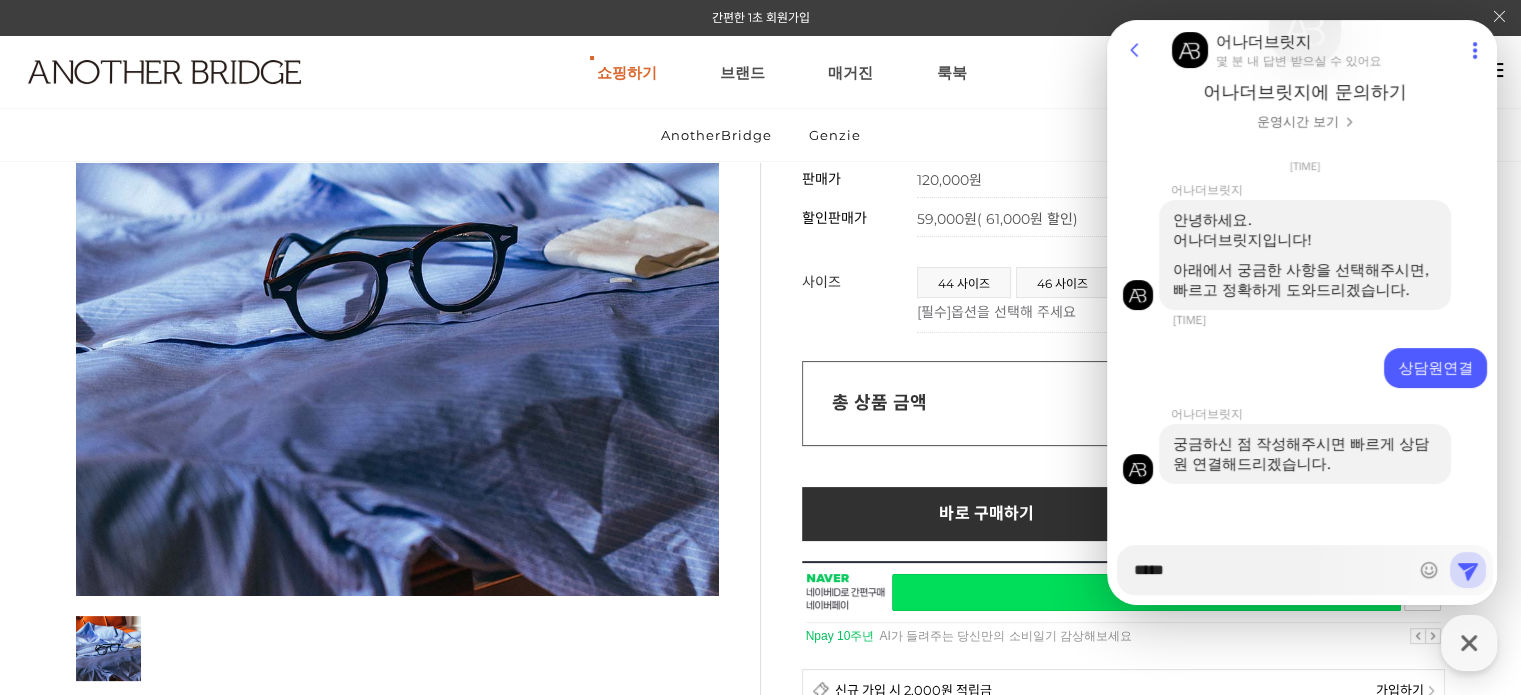 type on "*" 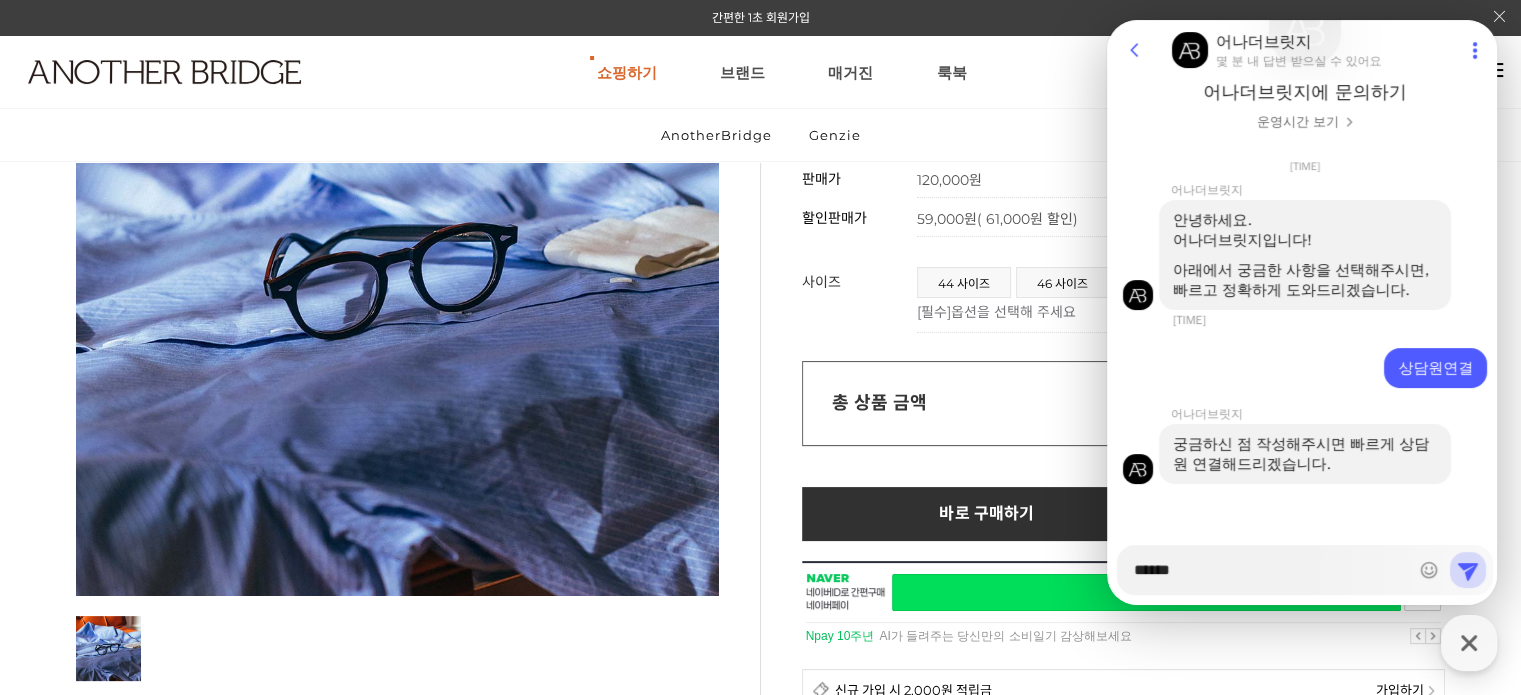 type on "*" 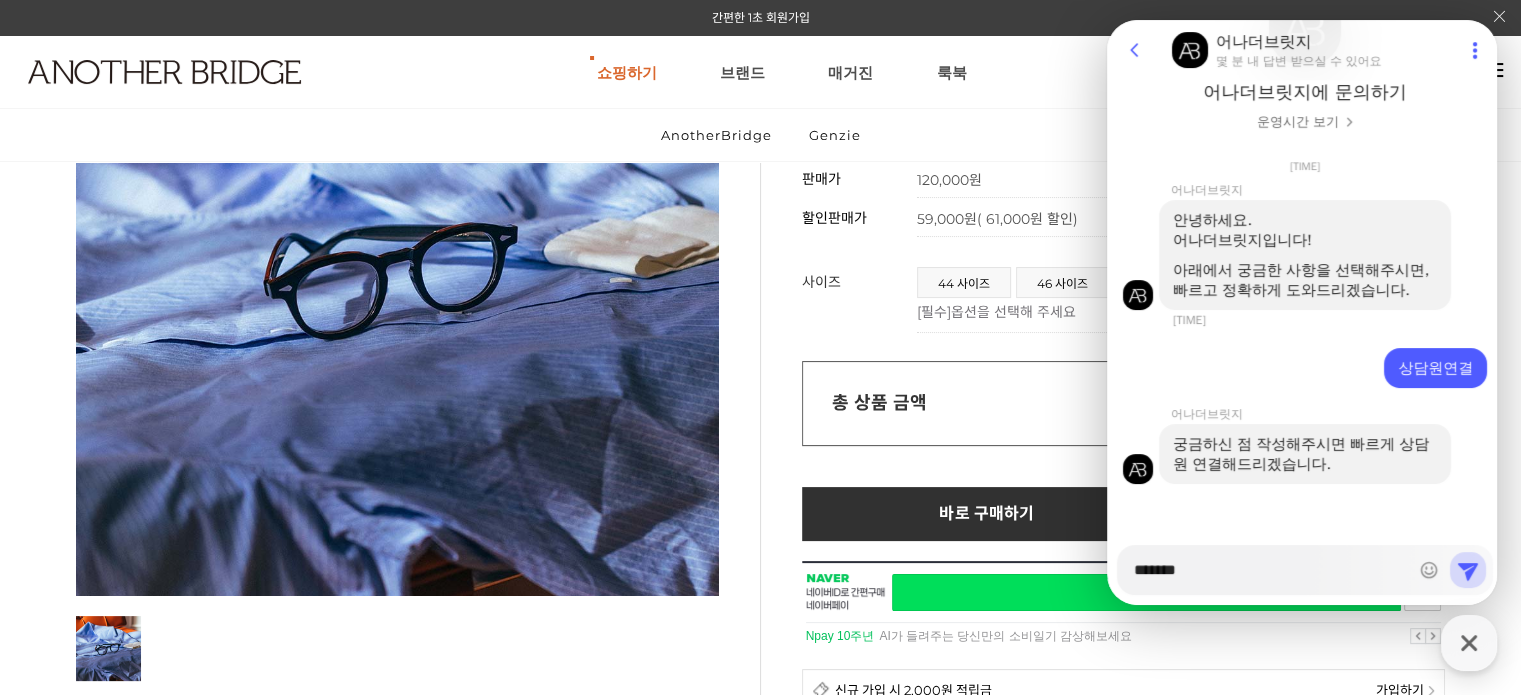 type on "*" 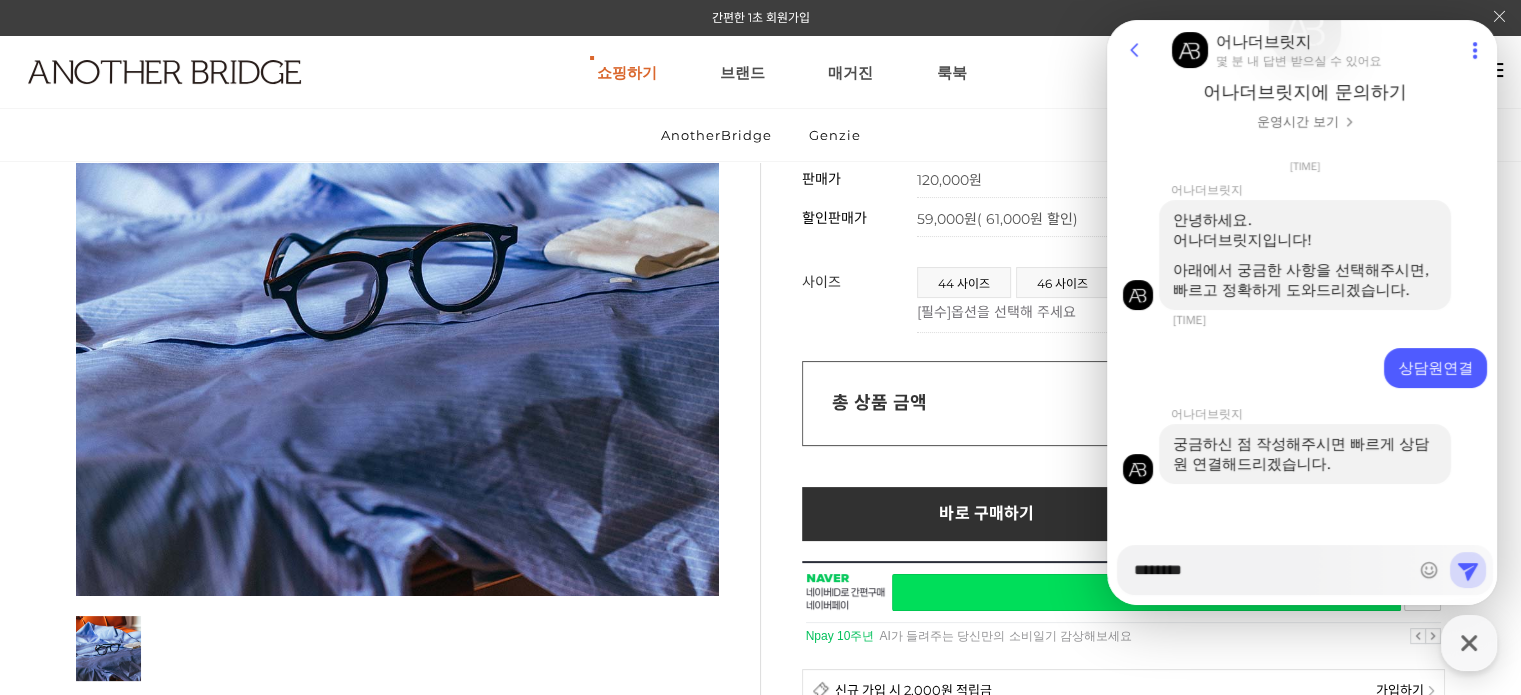type on "*" 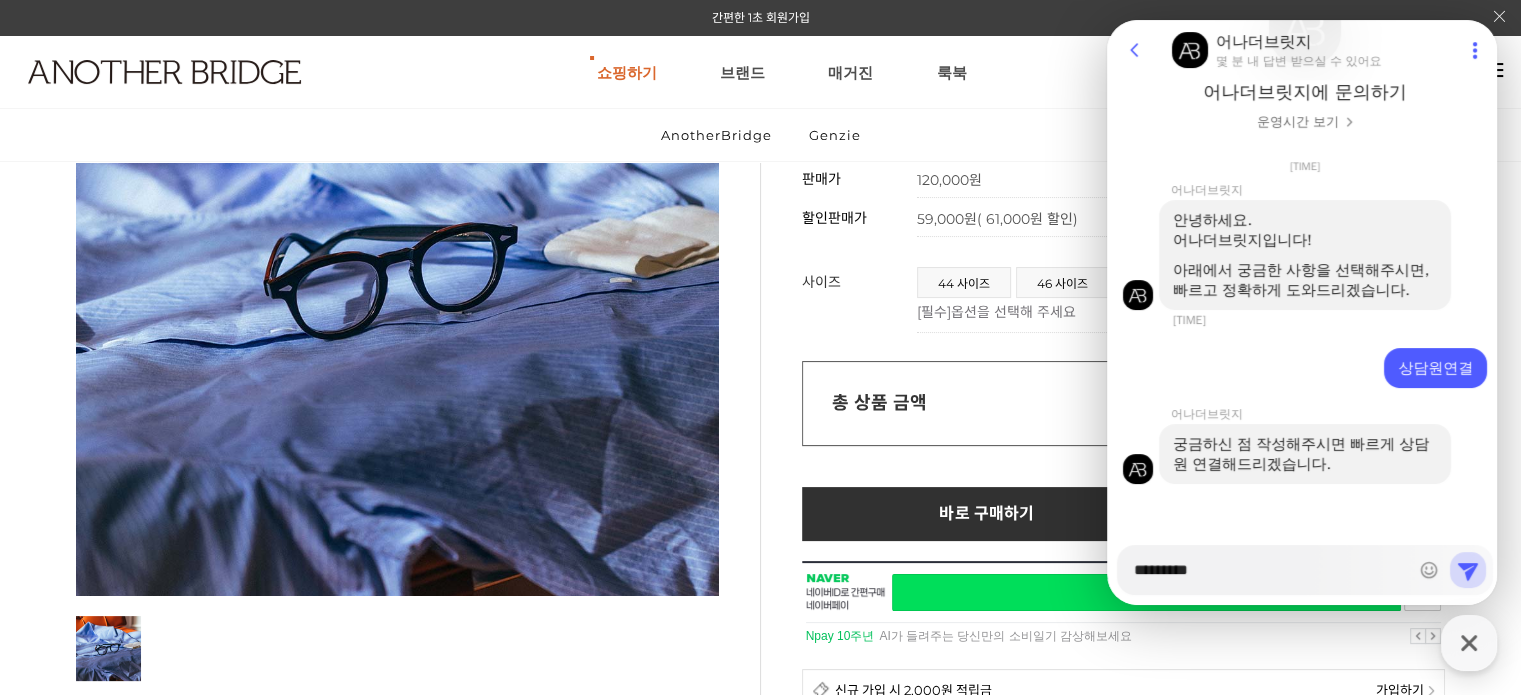 type on "*" 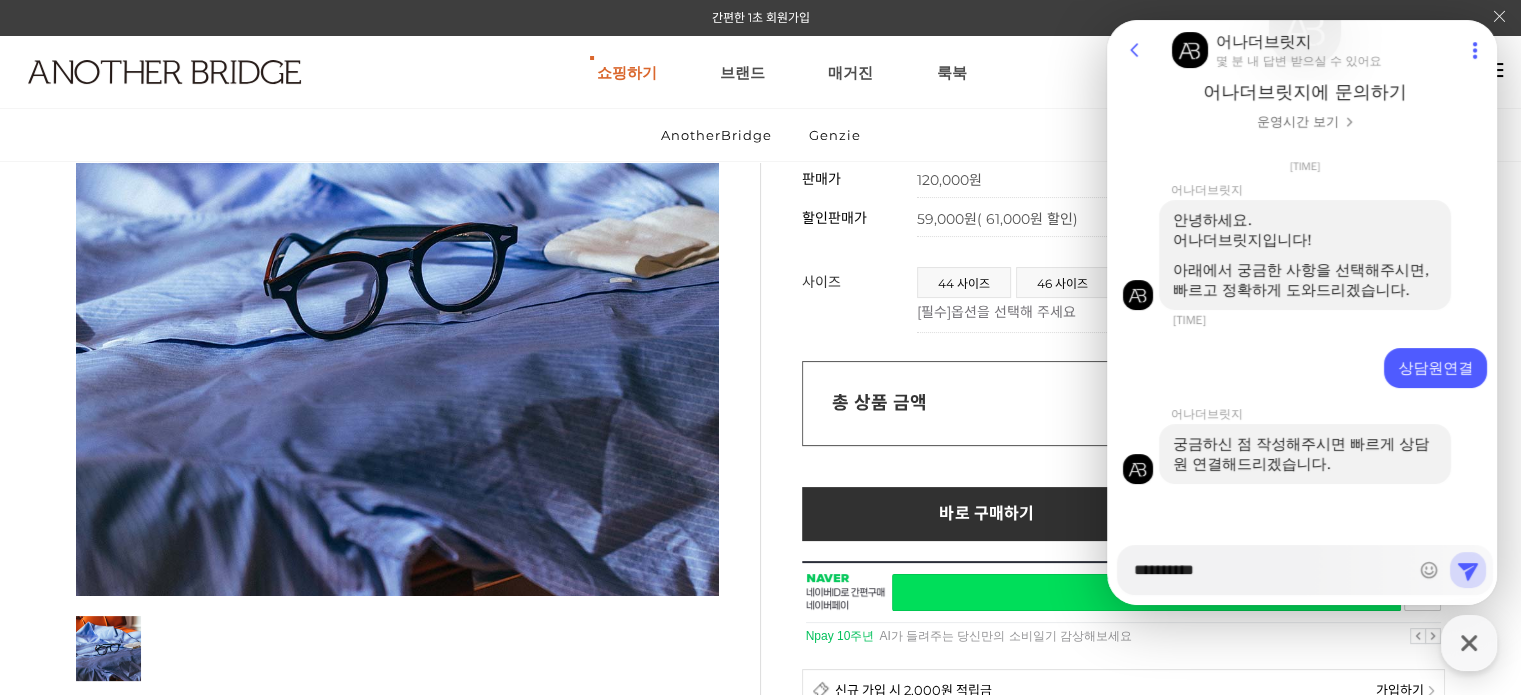 type on "*" 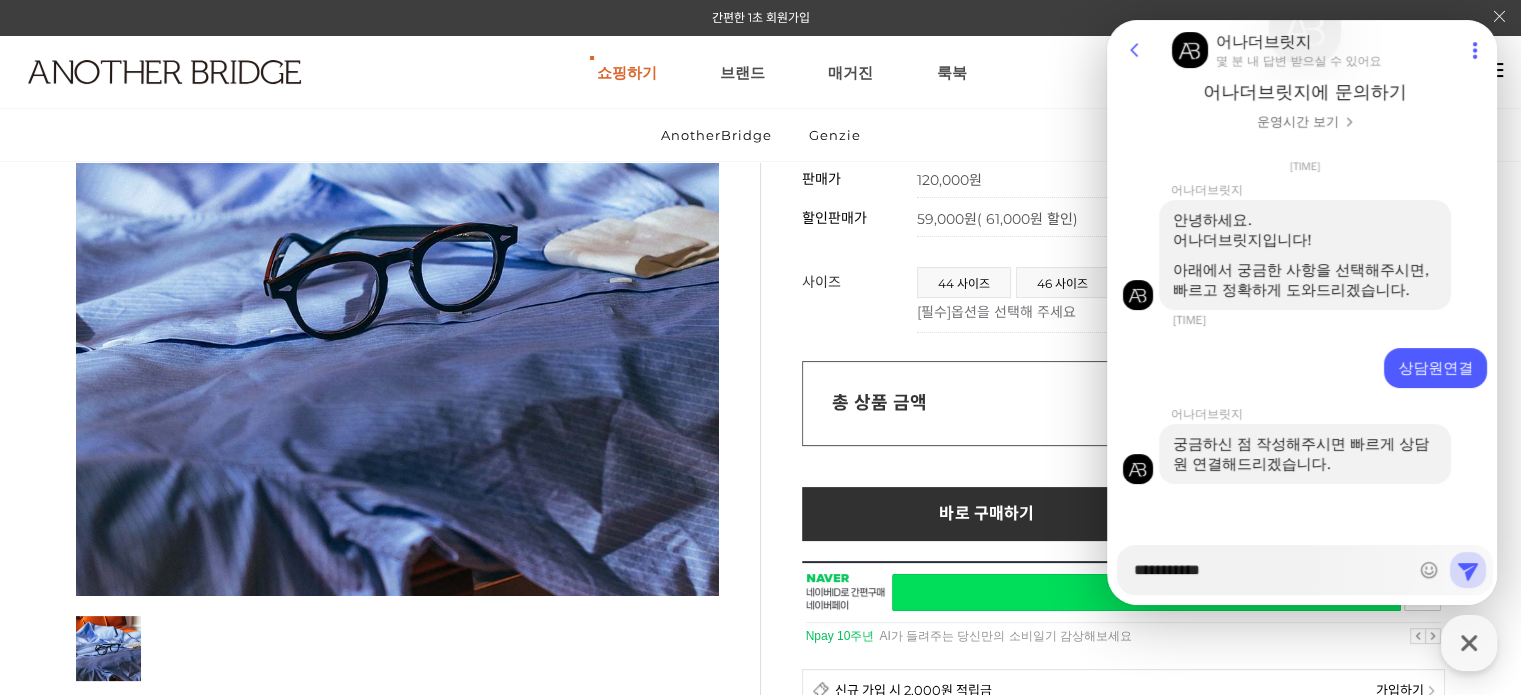 type on "*" 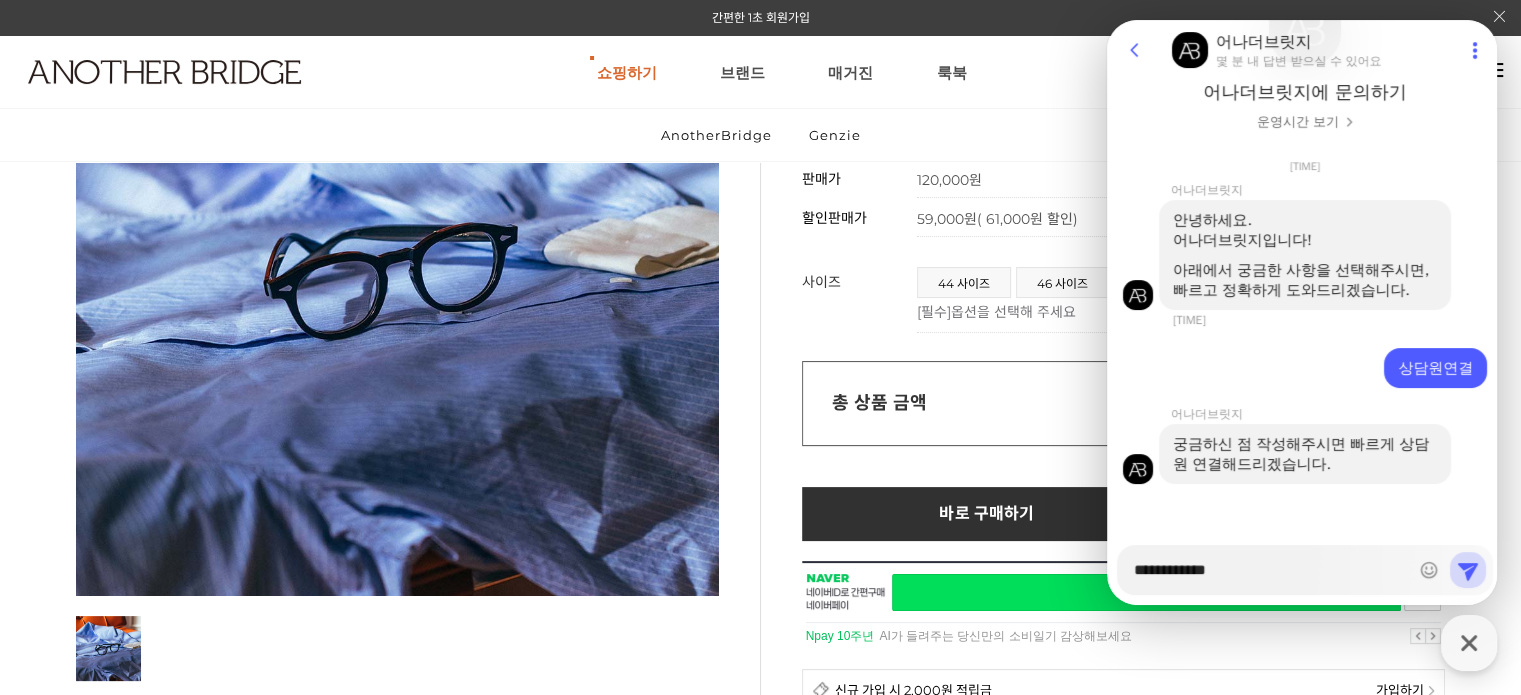 type on "*" 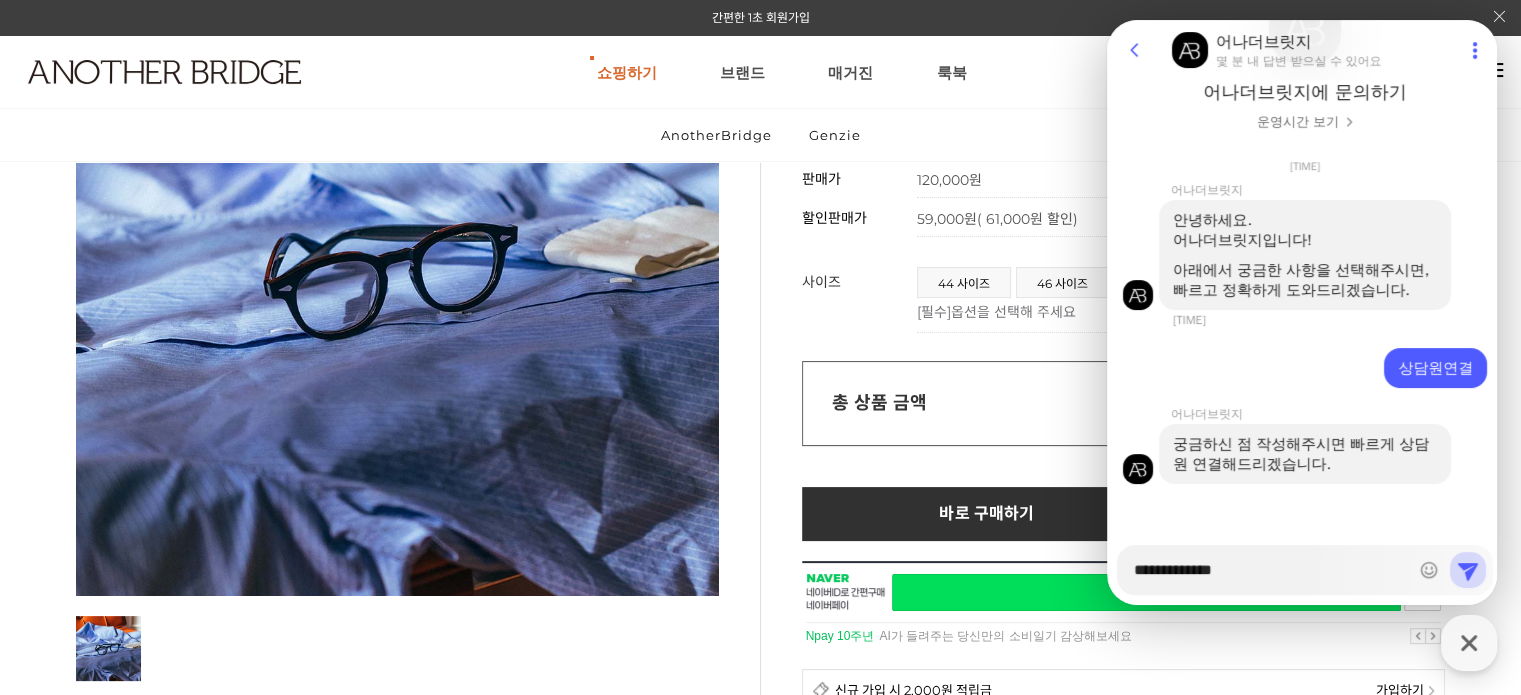 type on "*" 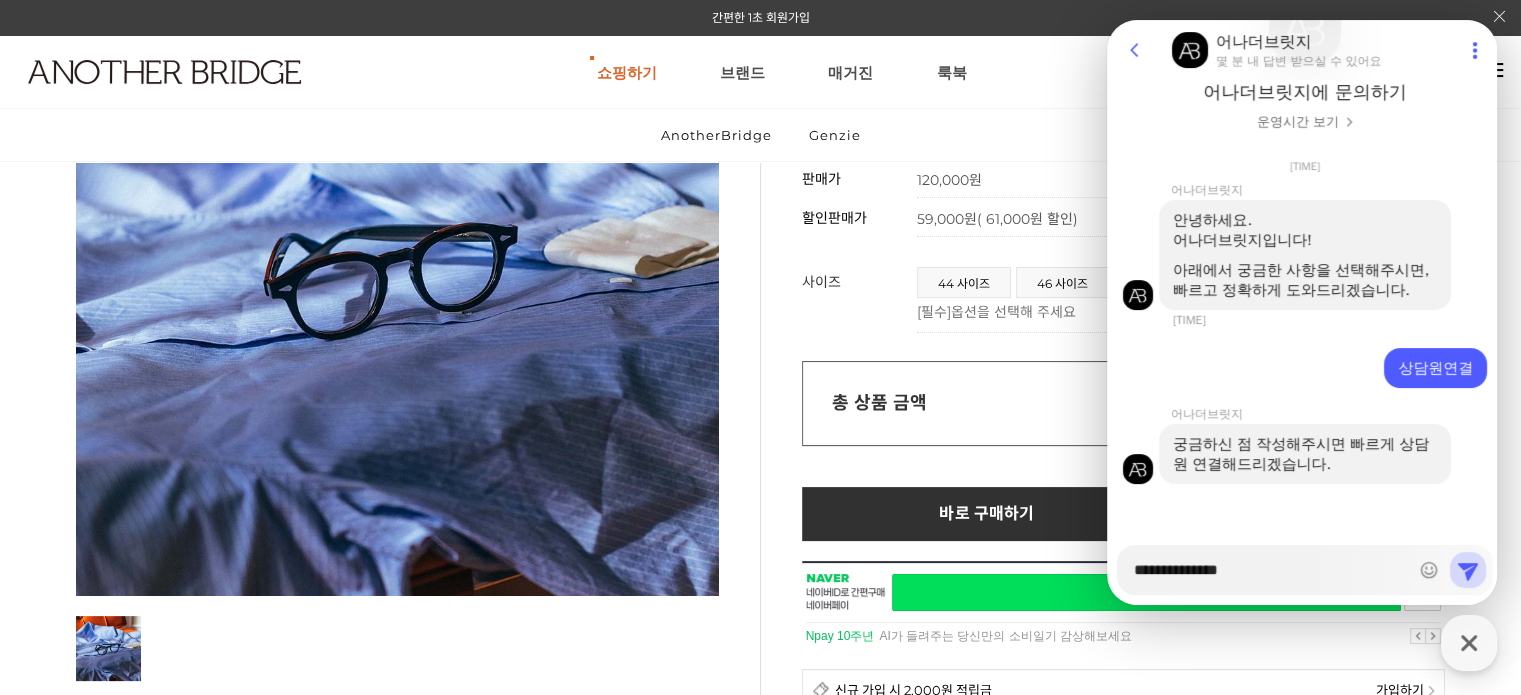 type on "*" 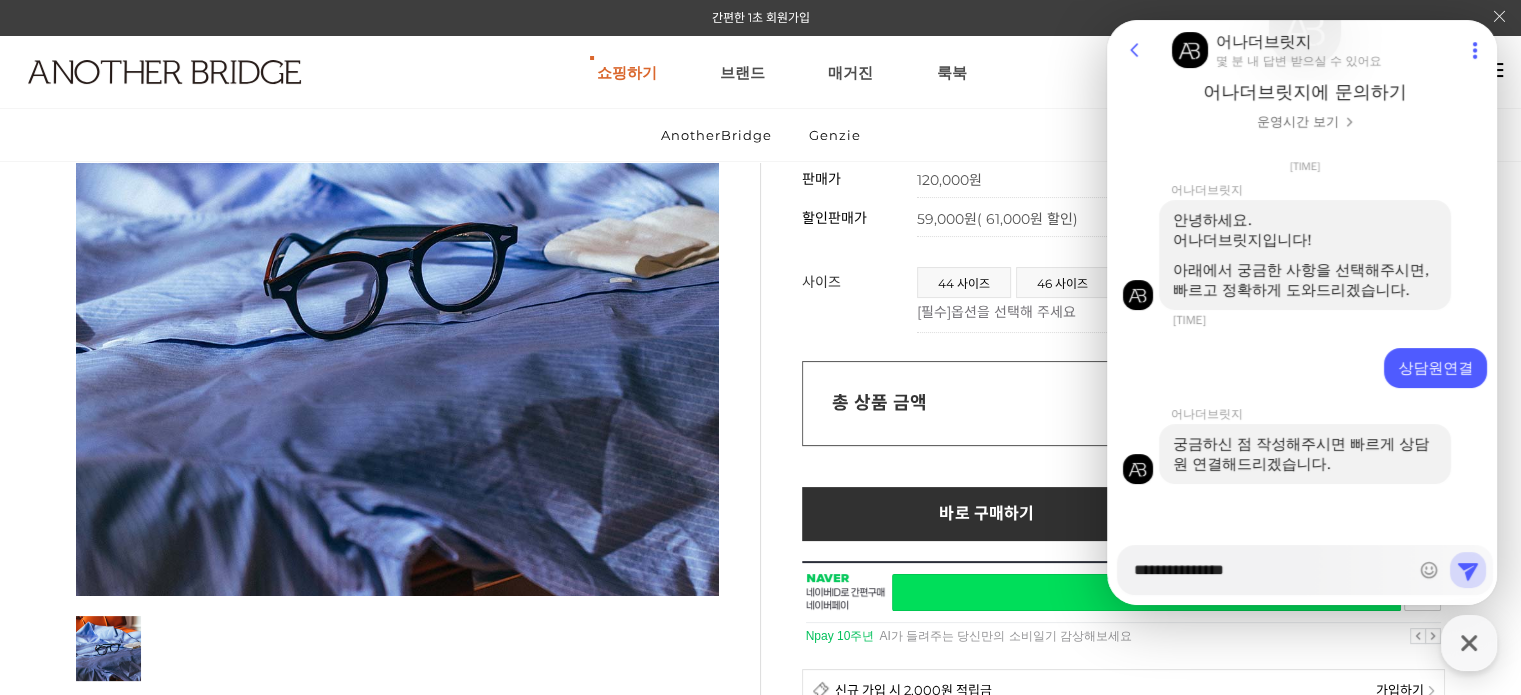 type on "*" 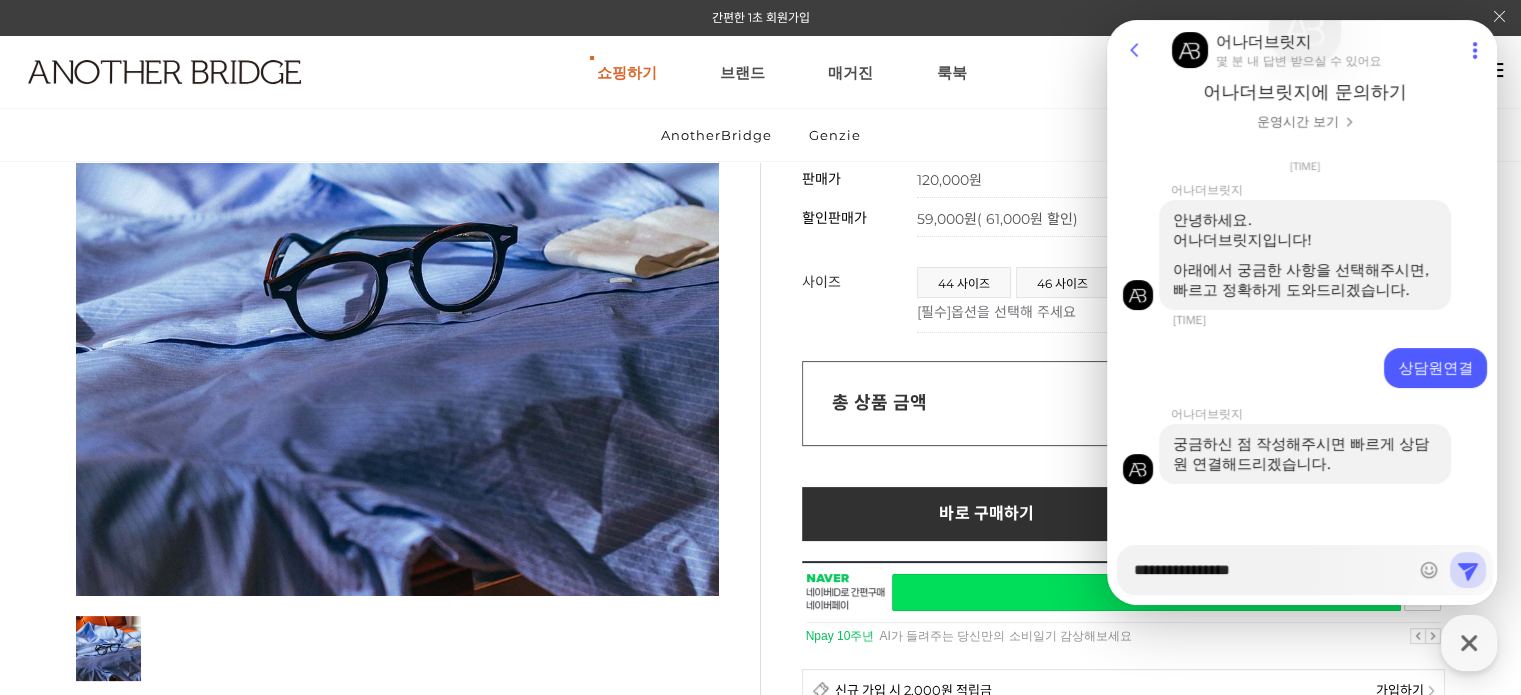 type on "*" 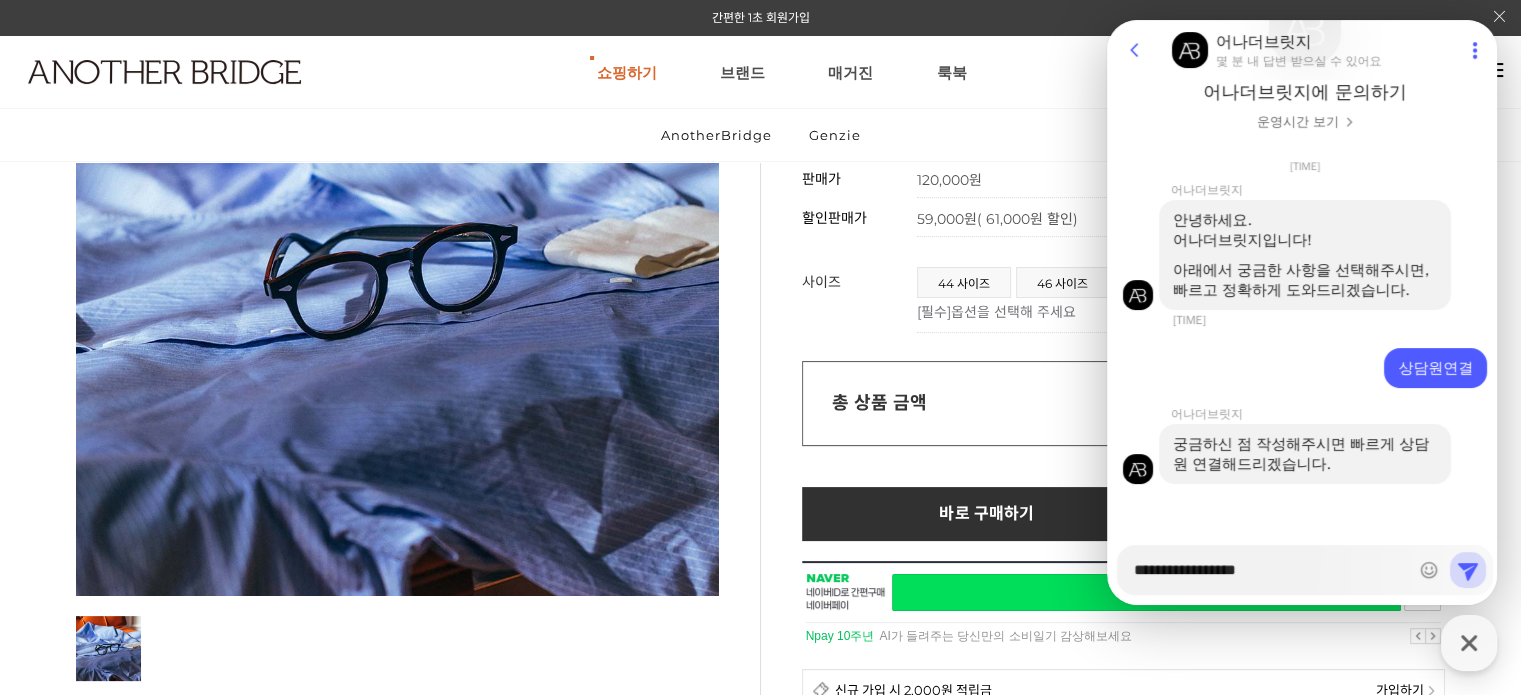 click on "**********" at bounding box center [1270, 563] 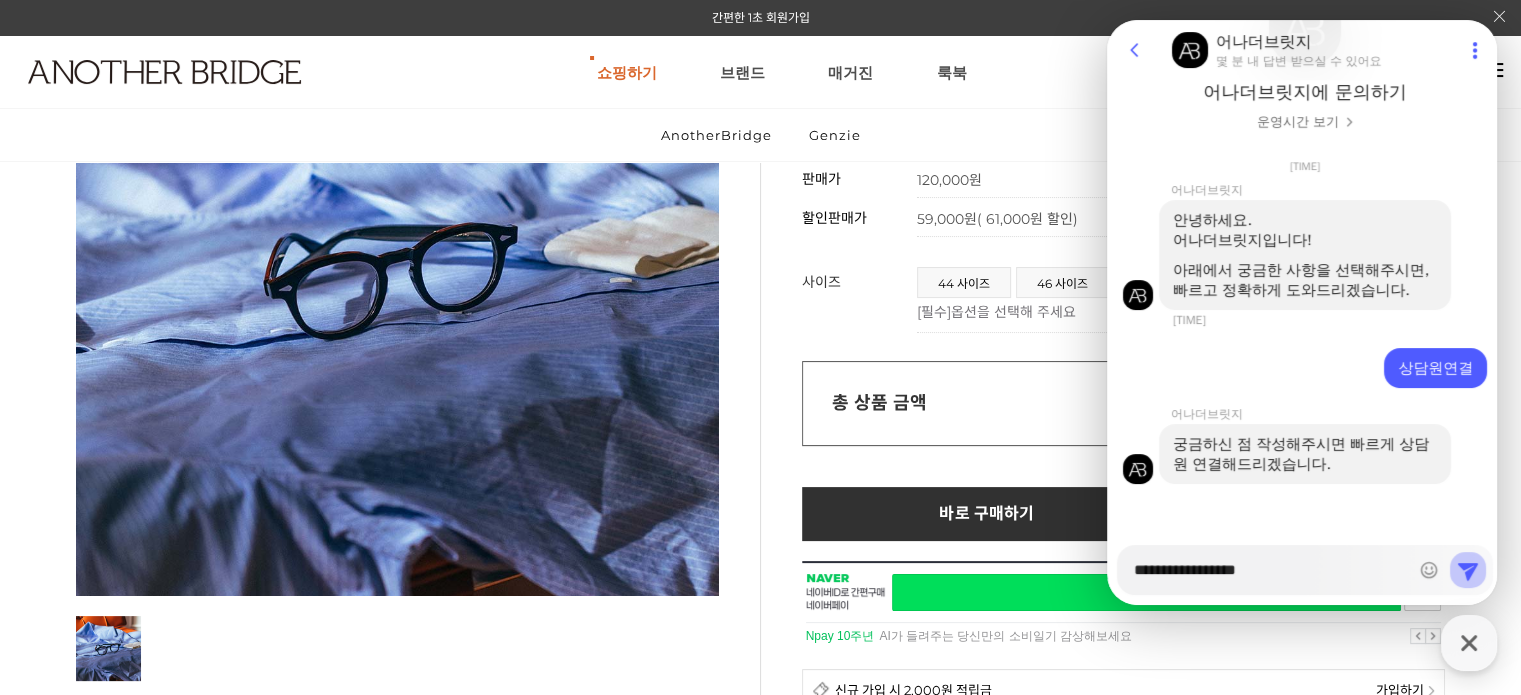 type on "**********" 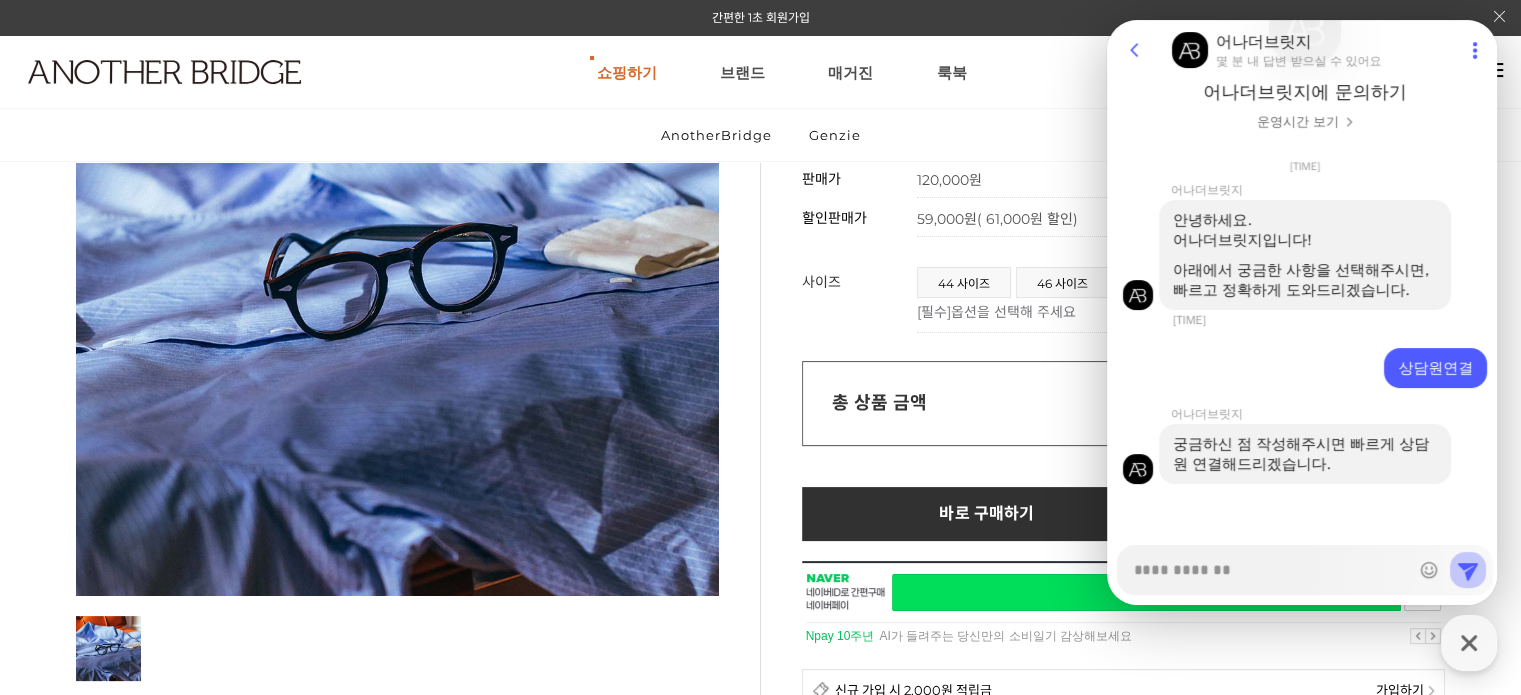 scroll, scrollTop: 244, scrollLeft: 0, axis: vertical 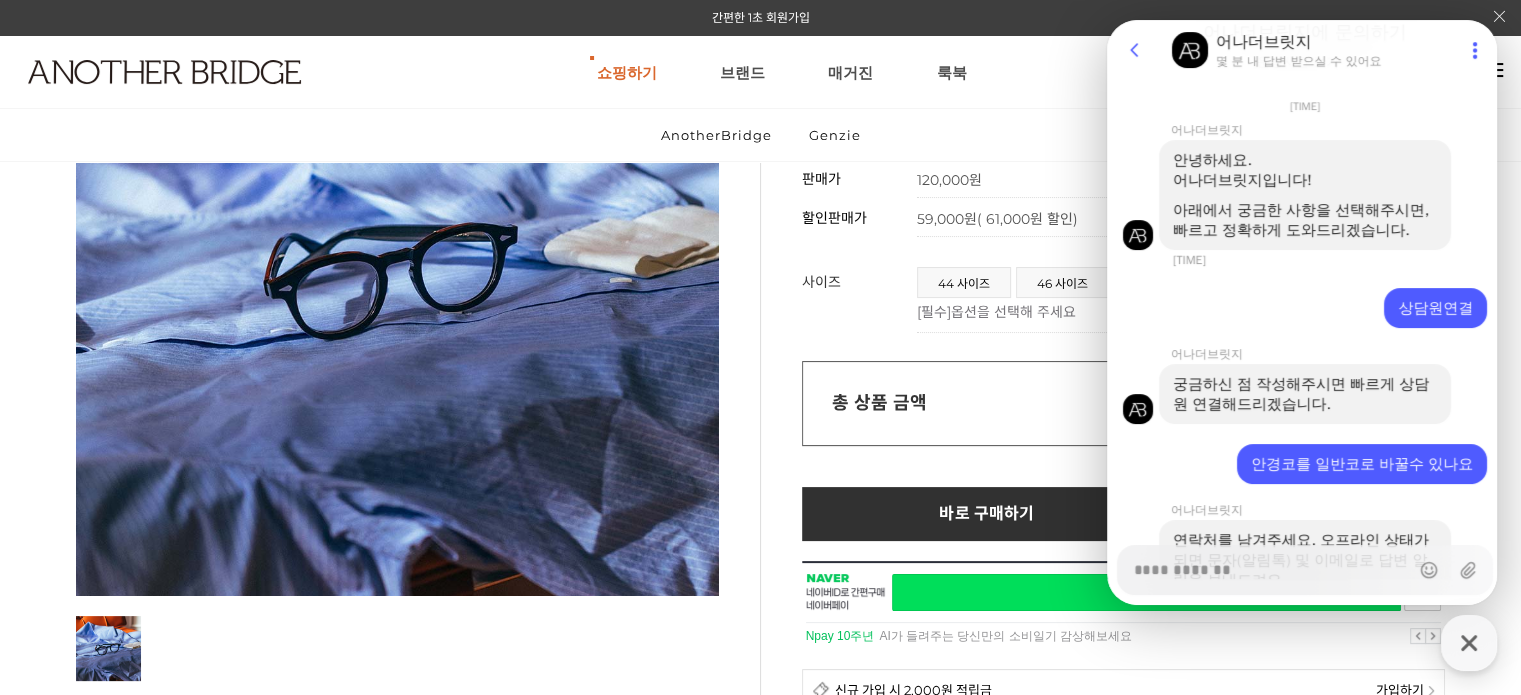 type on "*" 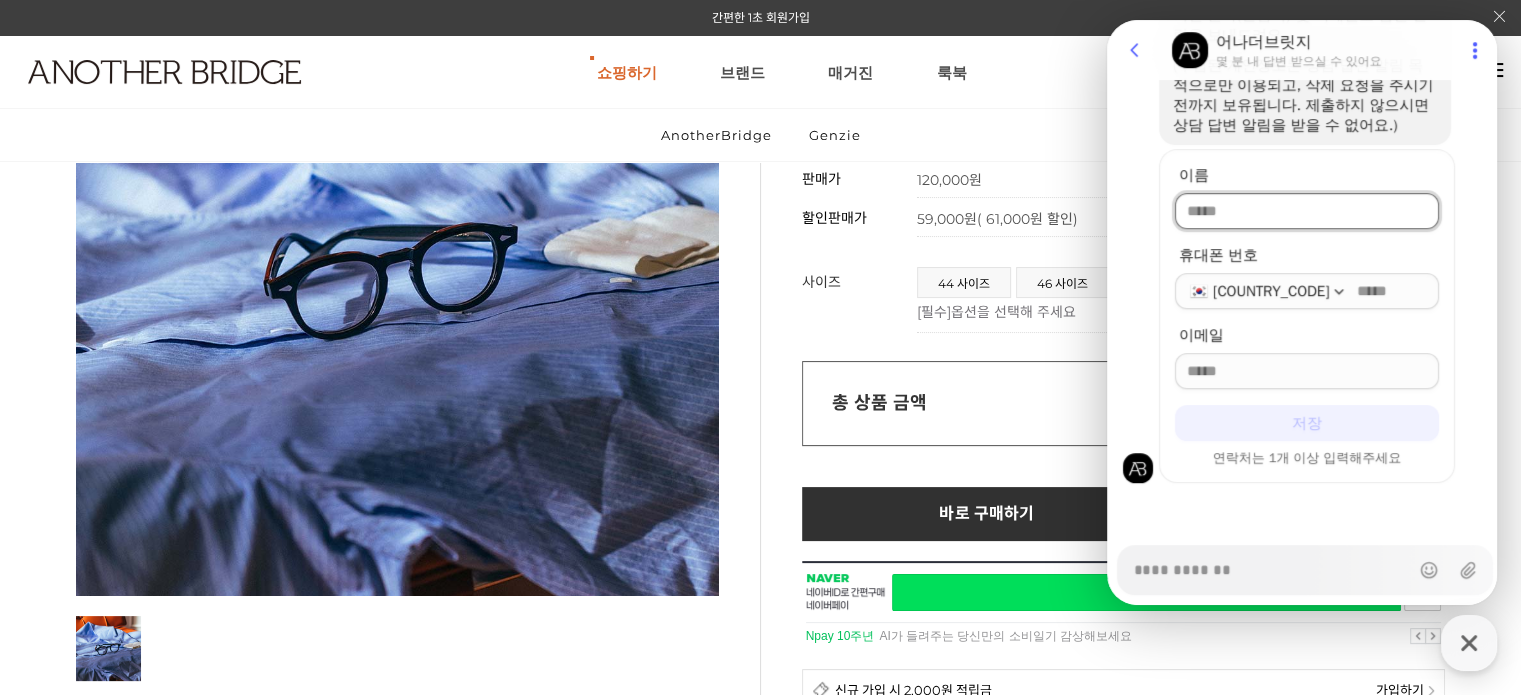 scroll, scrollTop: 808, scrollLeft: 0, axis: vertical 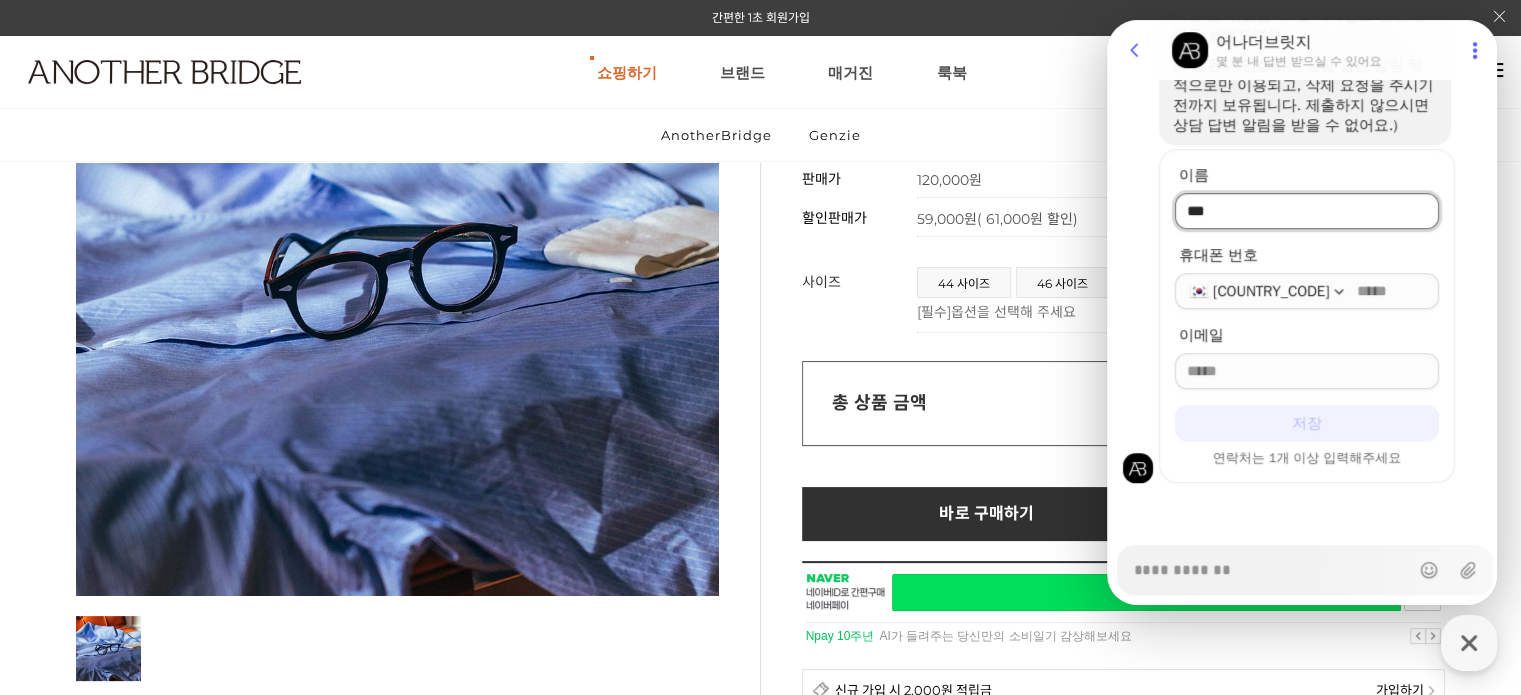 type on "***" 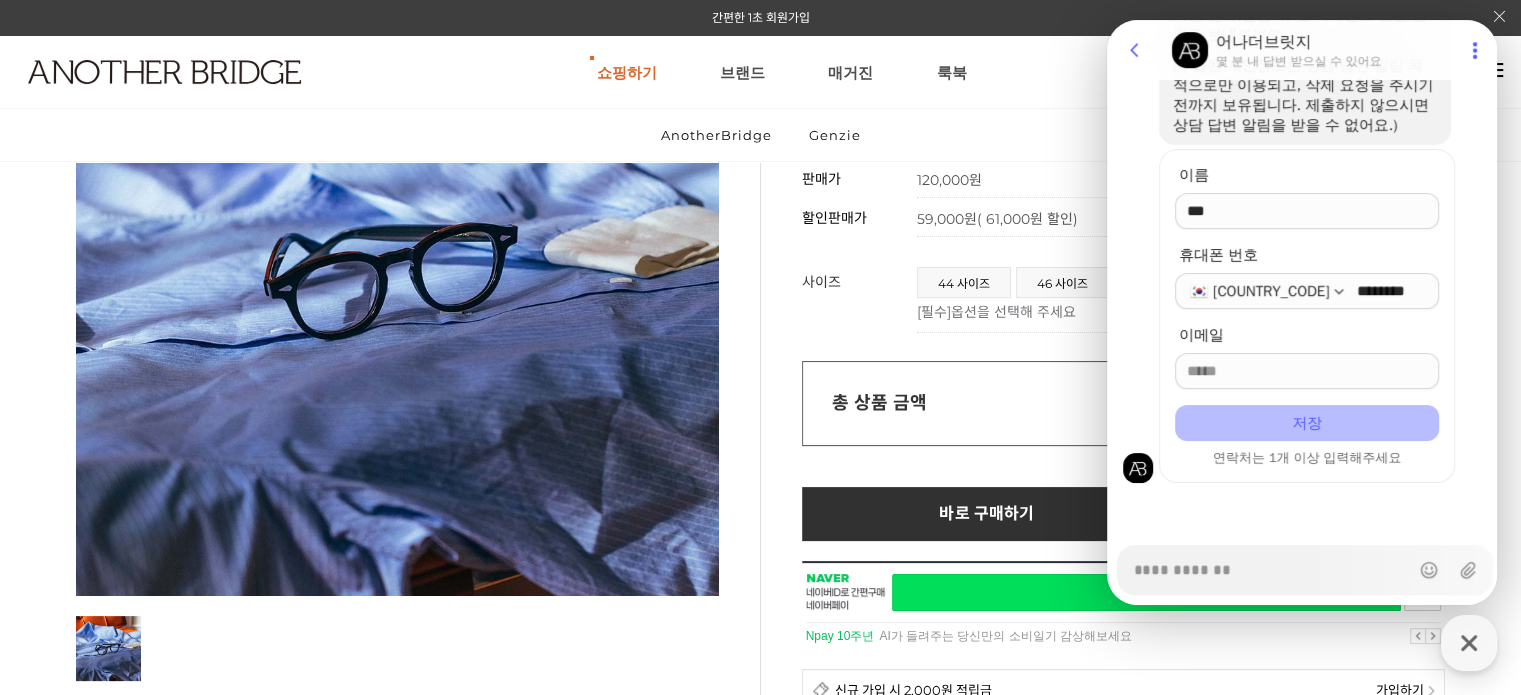 click on "저장" at bounding box center (1307, 423) 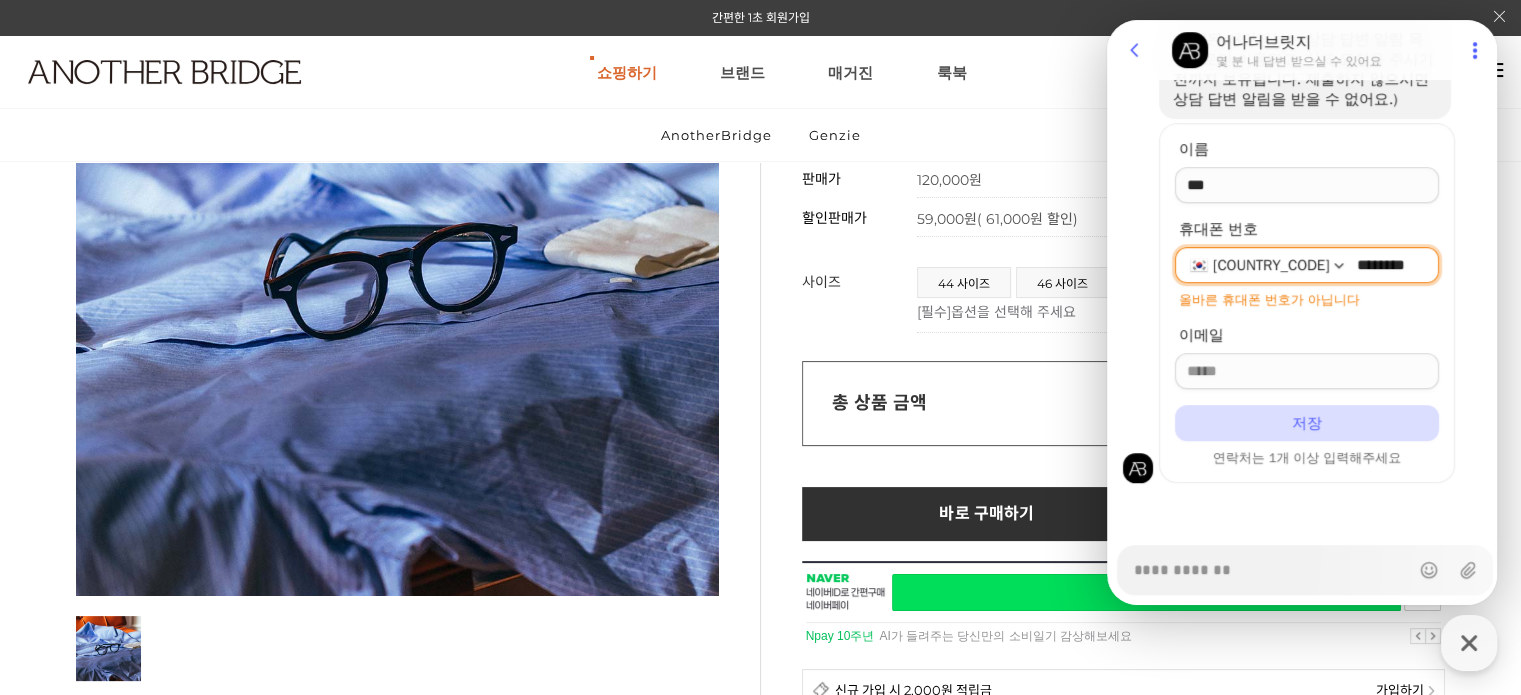 scroll, scrollTop: 834, scrollLeft: 0, axis: vertical 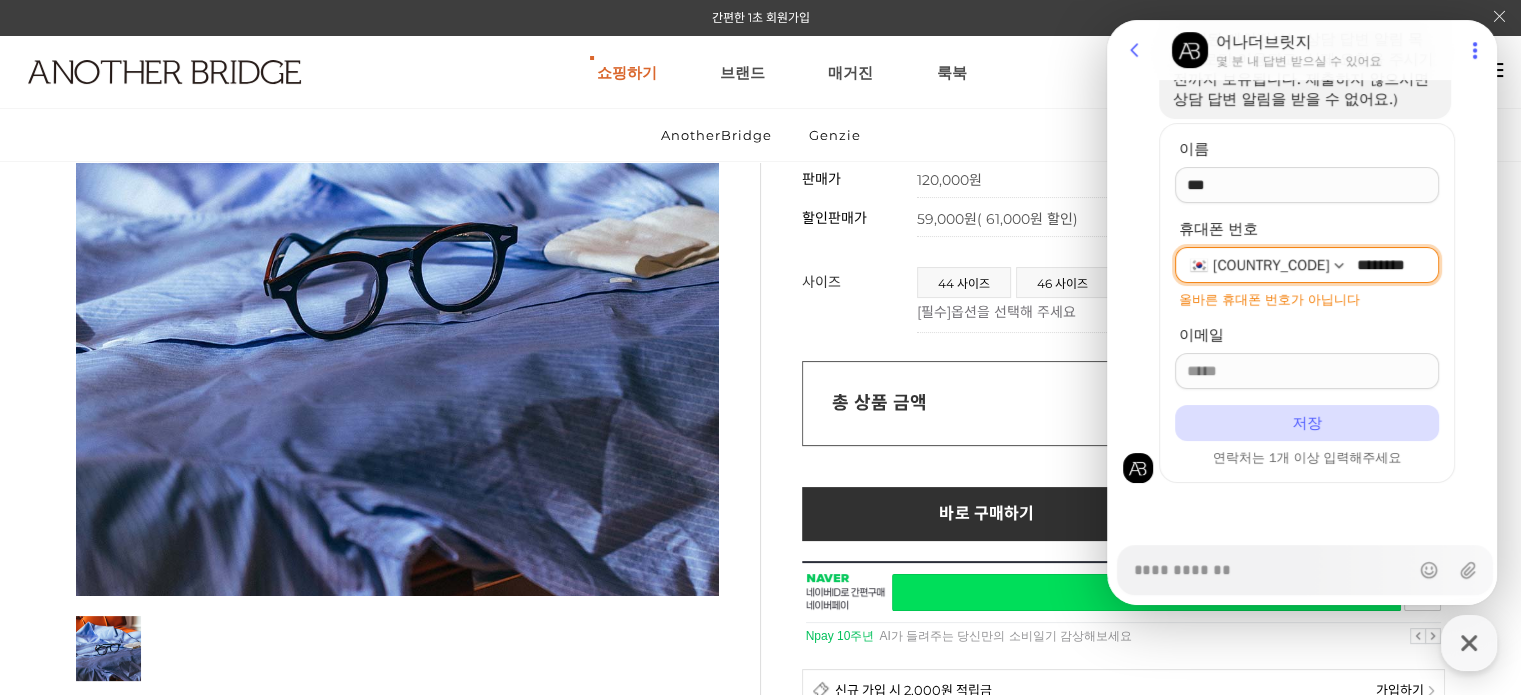 click on "********" at bounding box center (1392, 265) 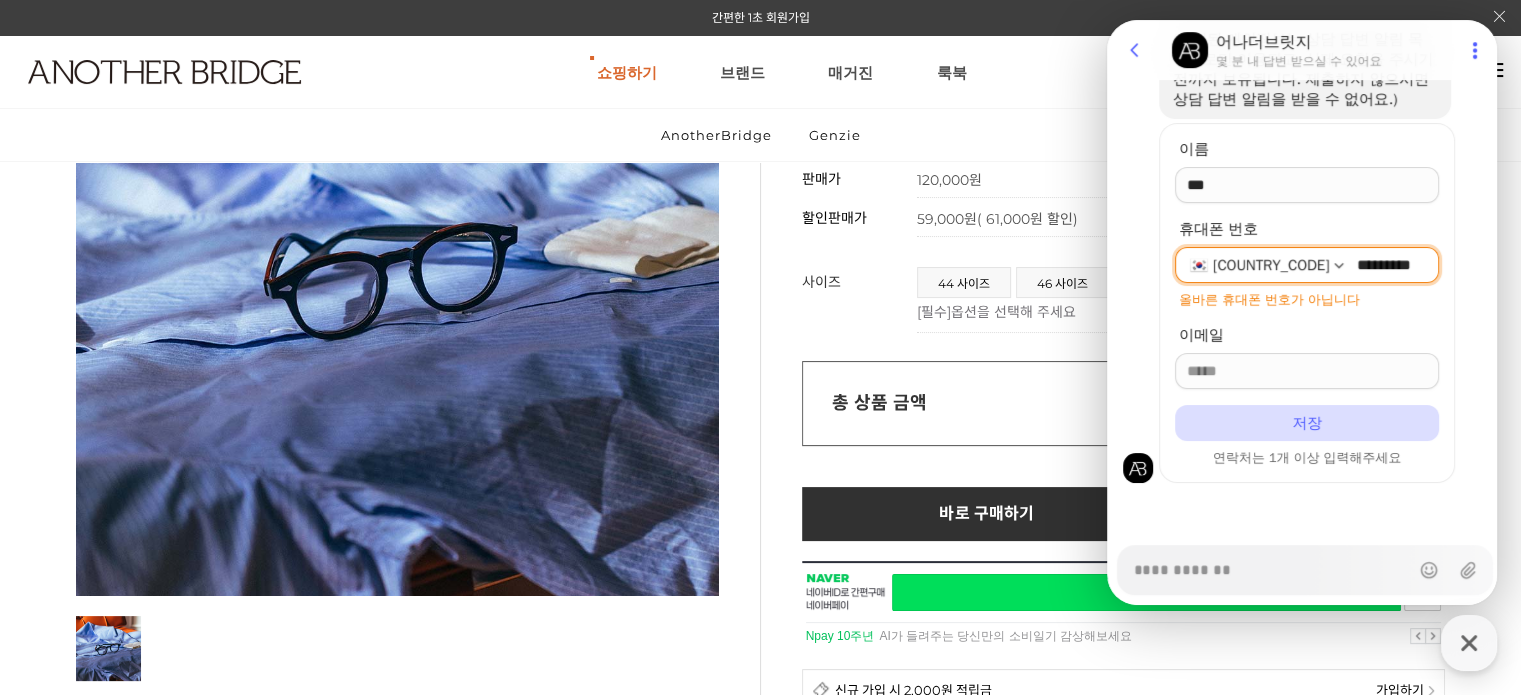 scroll, scrollTop: 808, scrollLeft: 0, axis: vertical 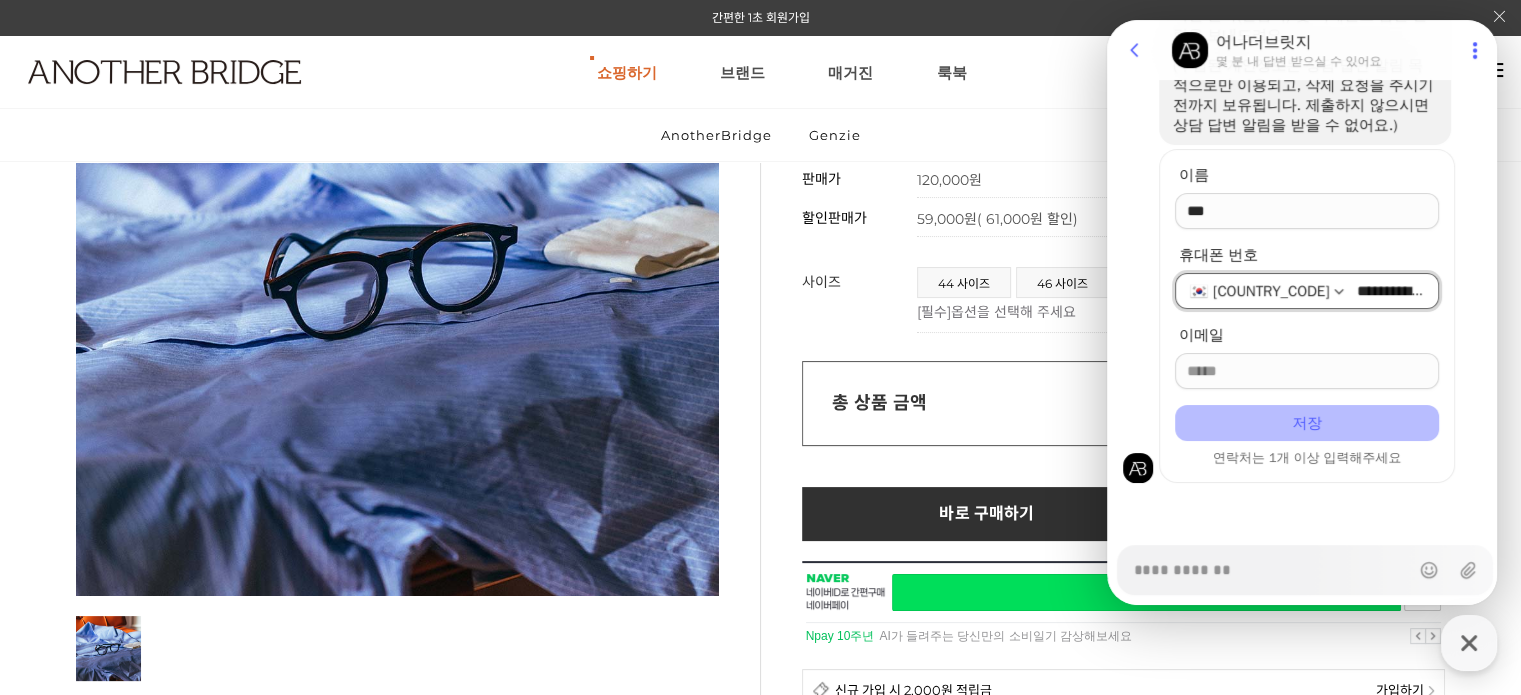 type on "**********" 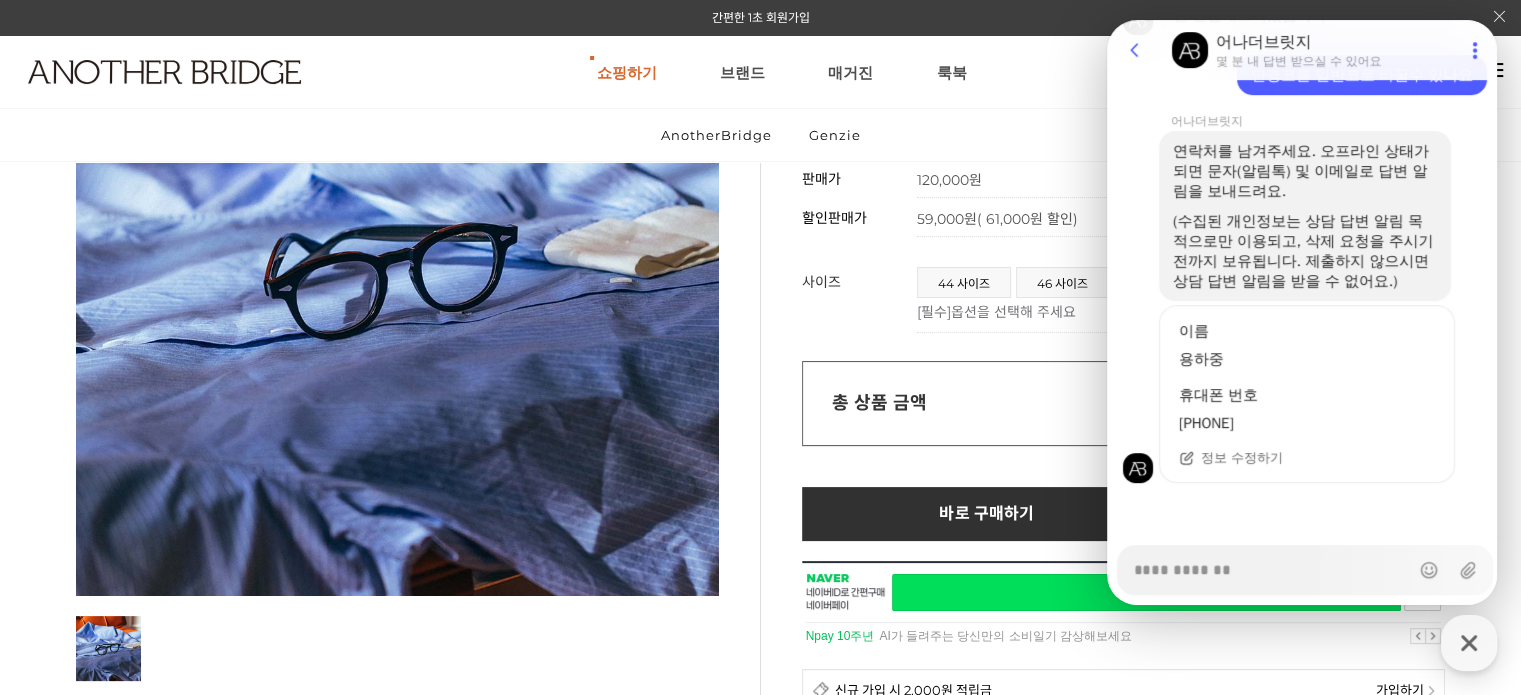scroll, scrollTop: 652, scrollLeft: 0, axis: vertical 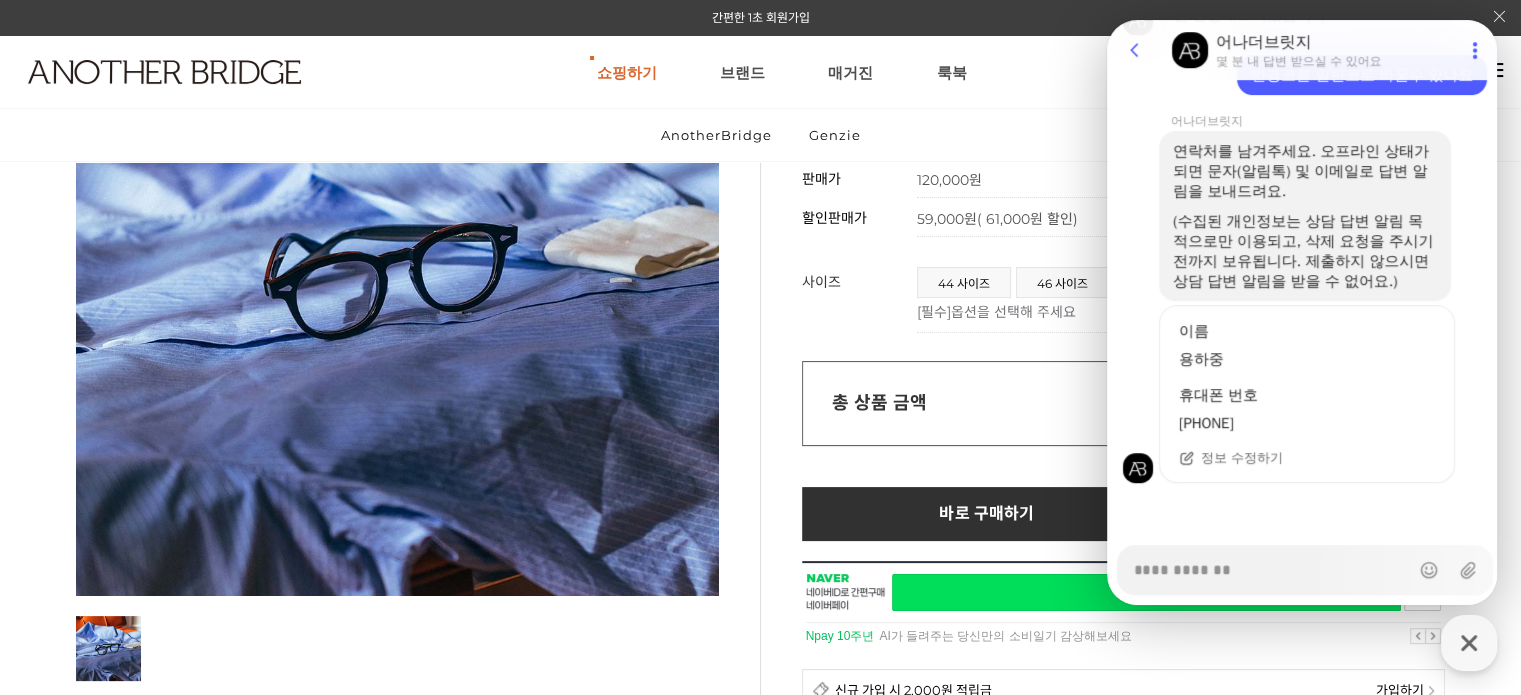 click on "추가 혜택안내
기본 정보
상품명
토카
판매가
120,000원
할인판매가
59,000원  ( 61,000원 할인)
정기결제
구매방법
정기배송   할인
1회구매
배송주기
save" at bounding box center [1123, 408] 